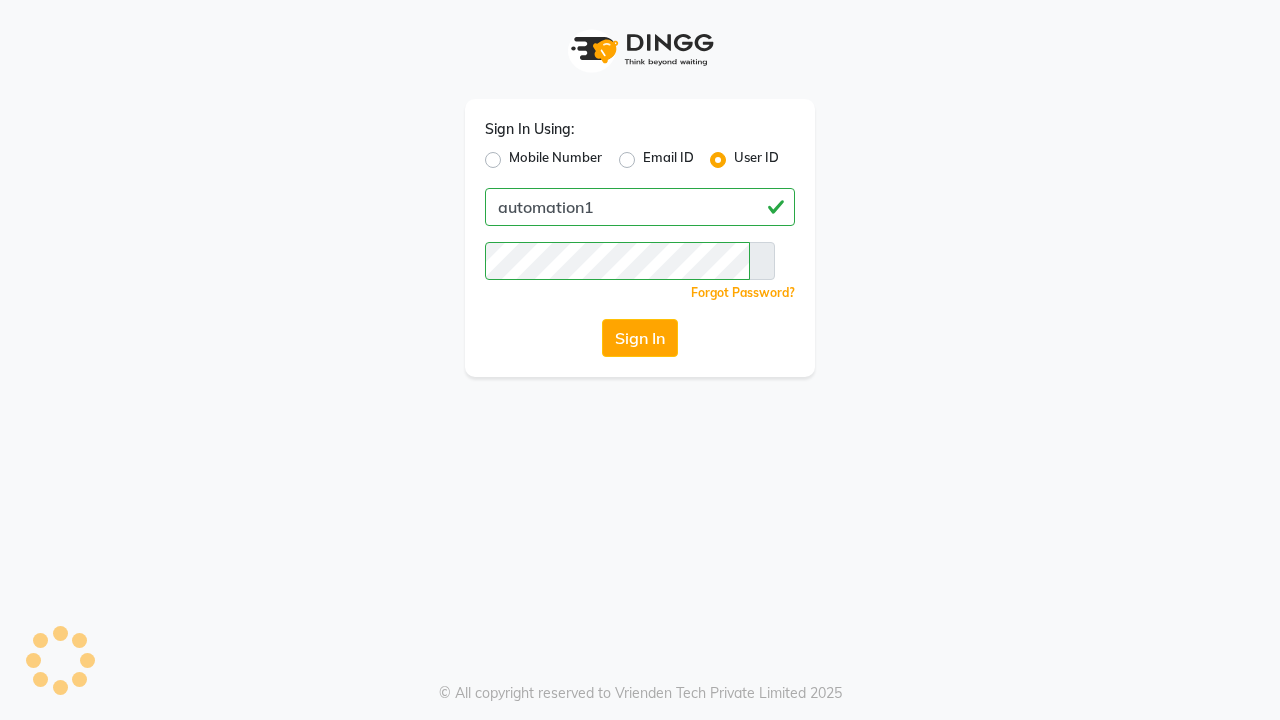 scroll, scrollTop: 0, scrollLeft: 0, axis: both 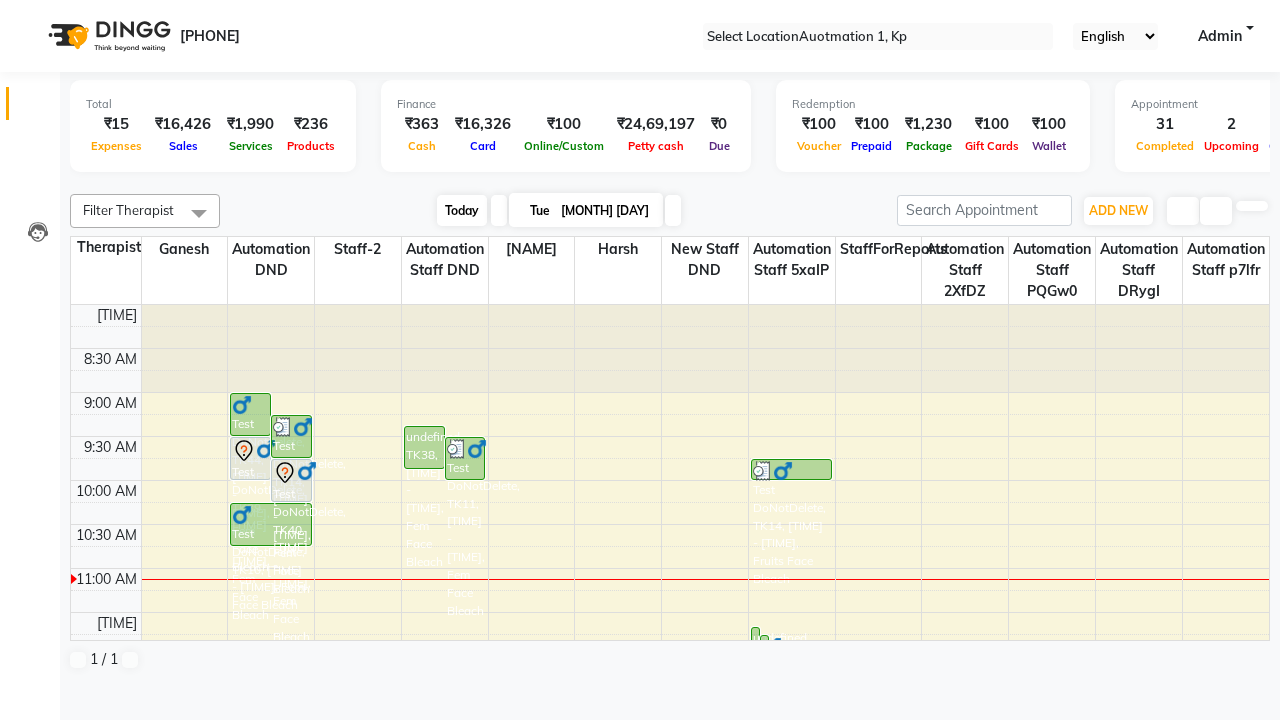 click on "Today" at bounding box center [462, 210] 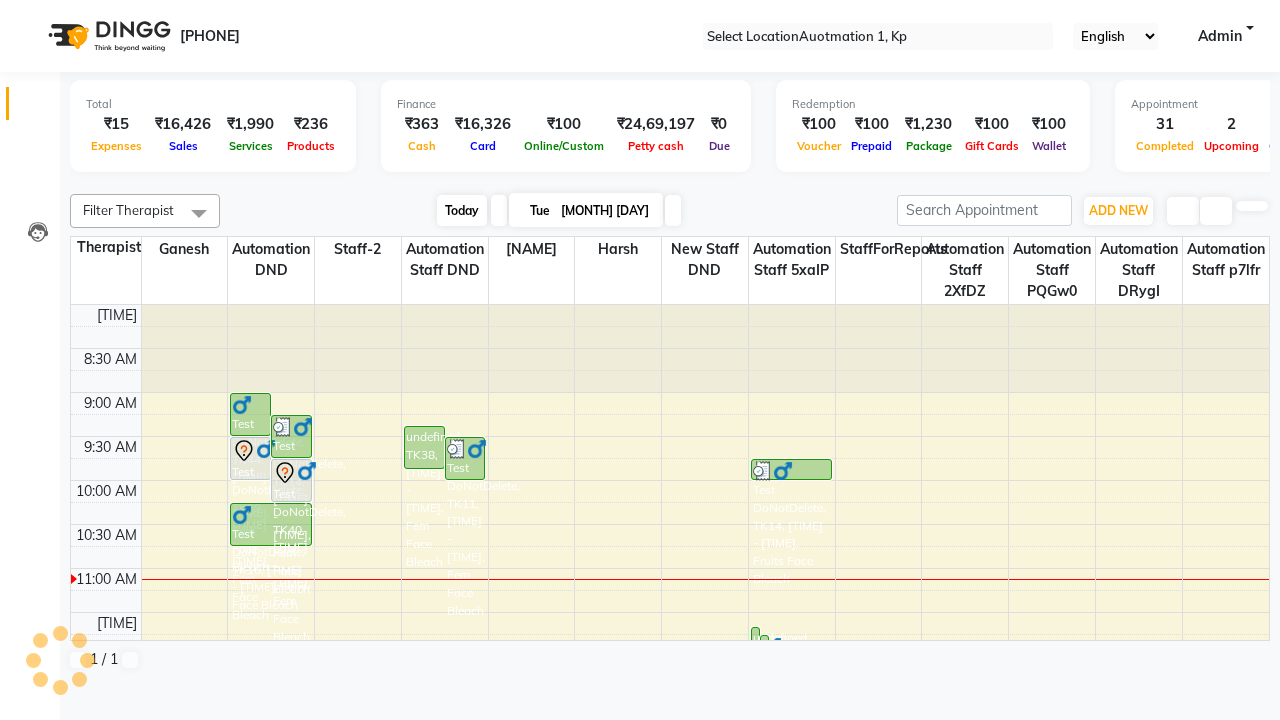 scroll, scrollTop: 265, scrollLeft: 0, axis: vertical 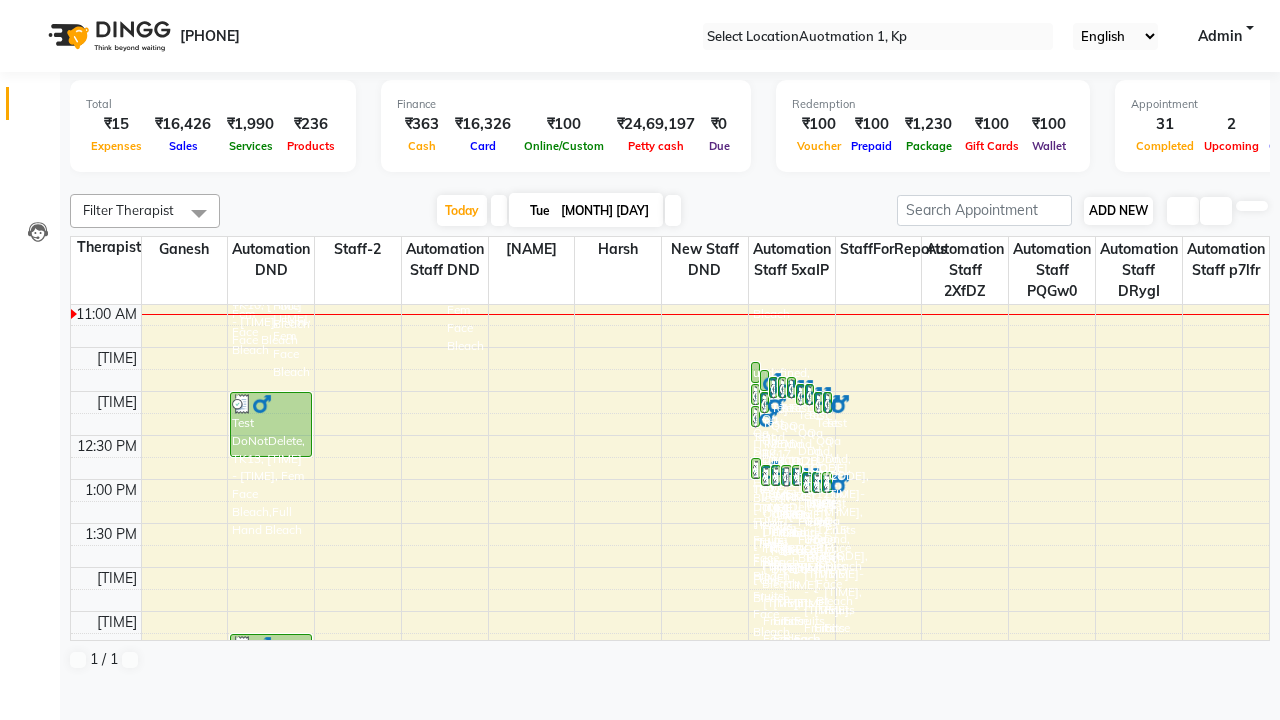 click on "ADD NEW" at bounding box center (1118, 210) 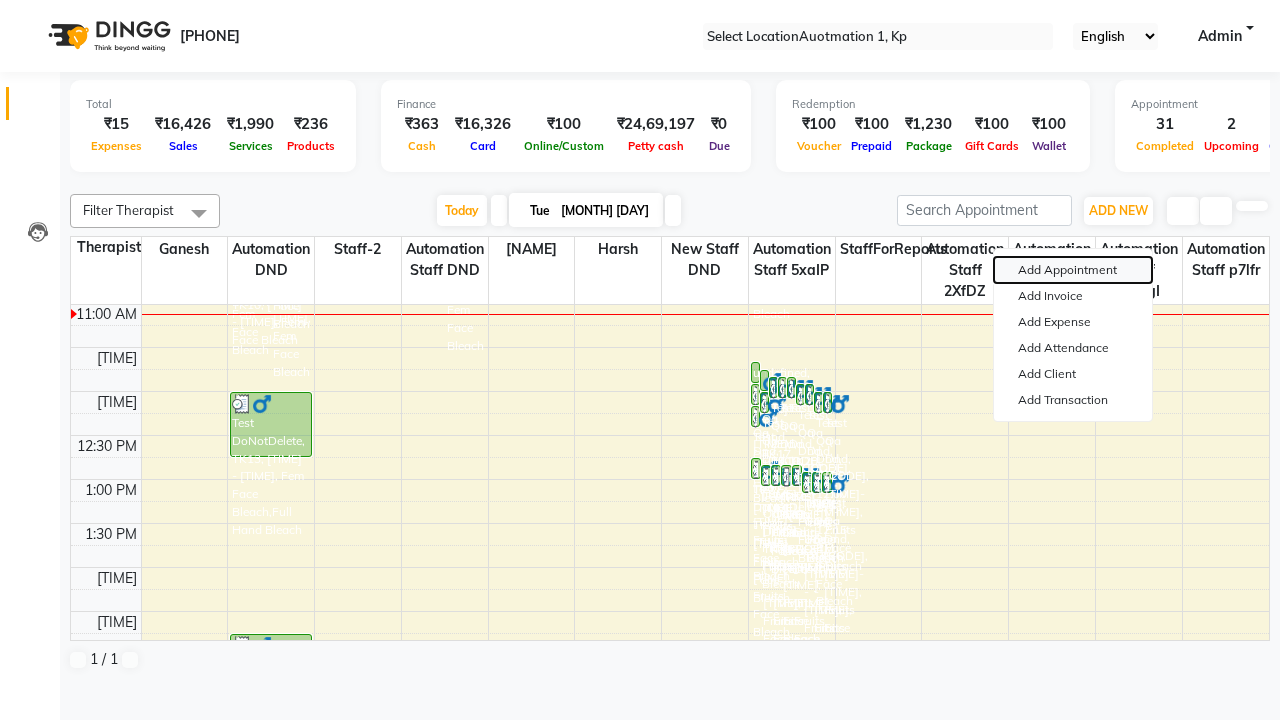 click on "Add Appointment" at bounding box center [1073, 270] 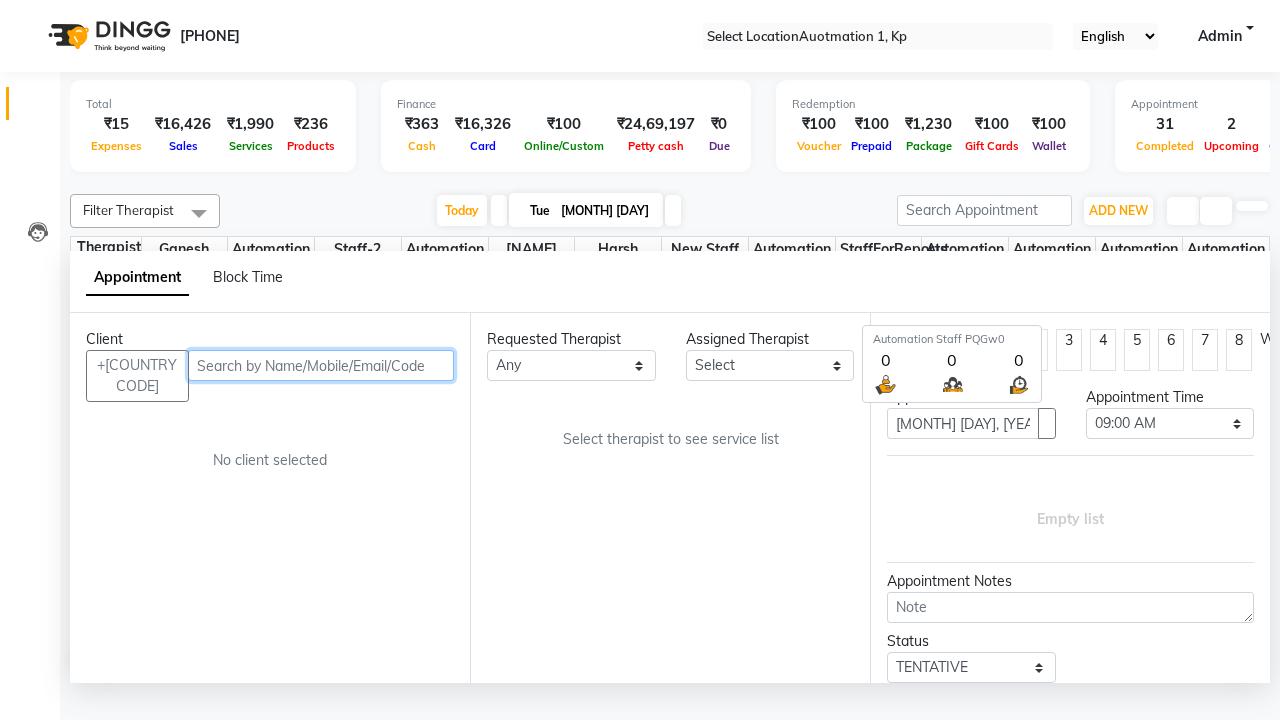 scroll, scrollTop: 1, scrollLeft: 0, axis: vertical 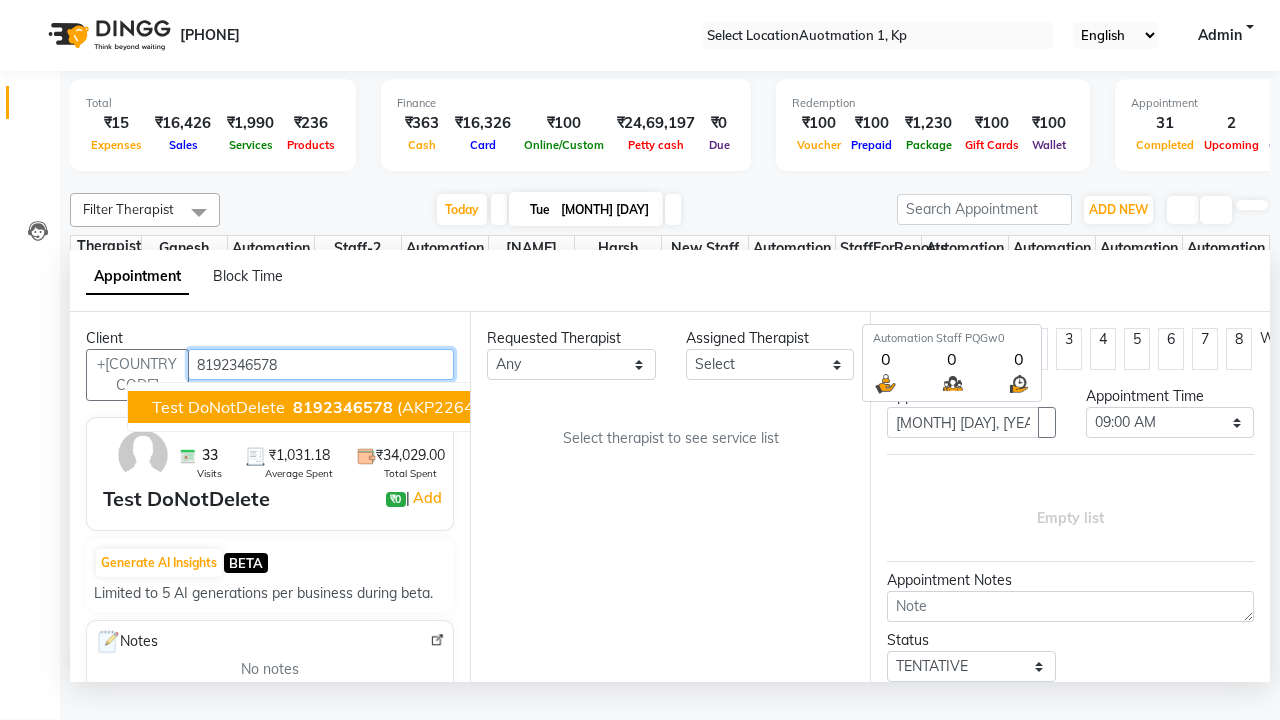 click on "8192346578" at bounding box center [343, 407] 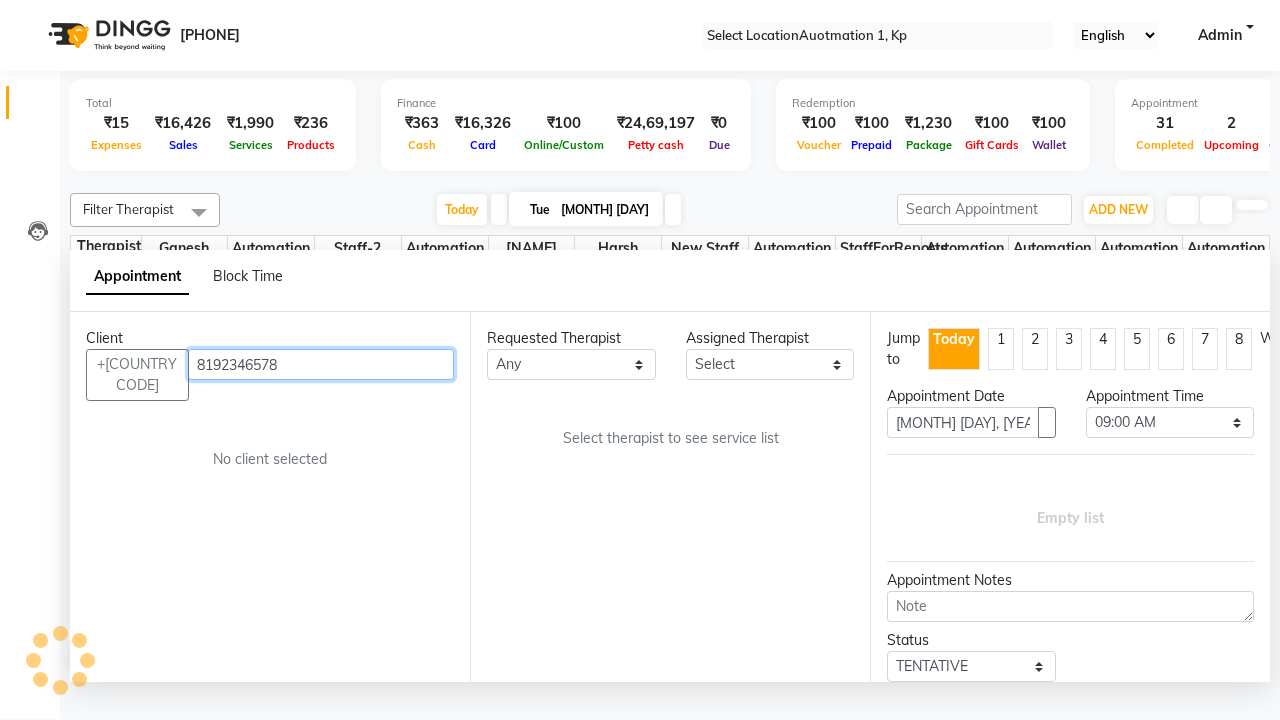 scroll, scrollTop: 0, scrollLeft: 0, axis: both 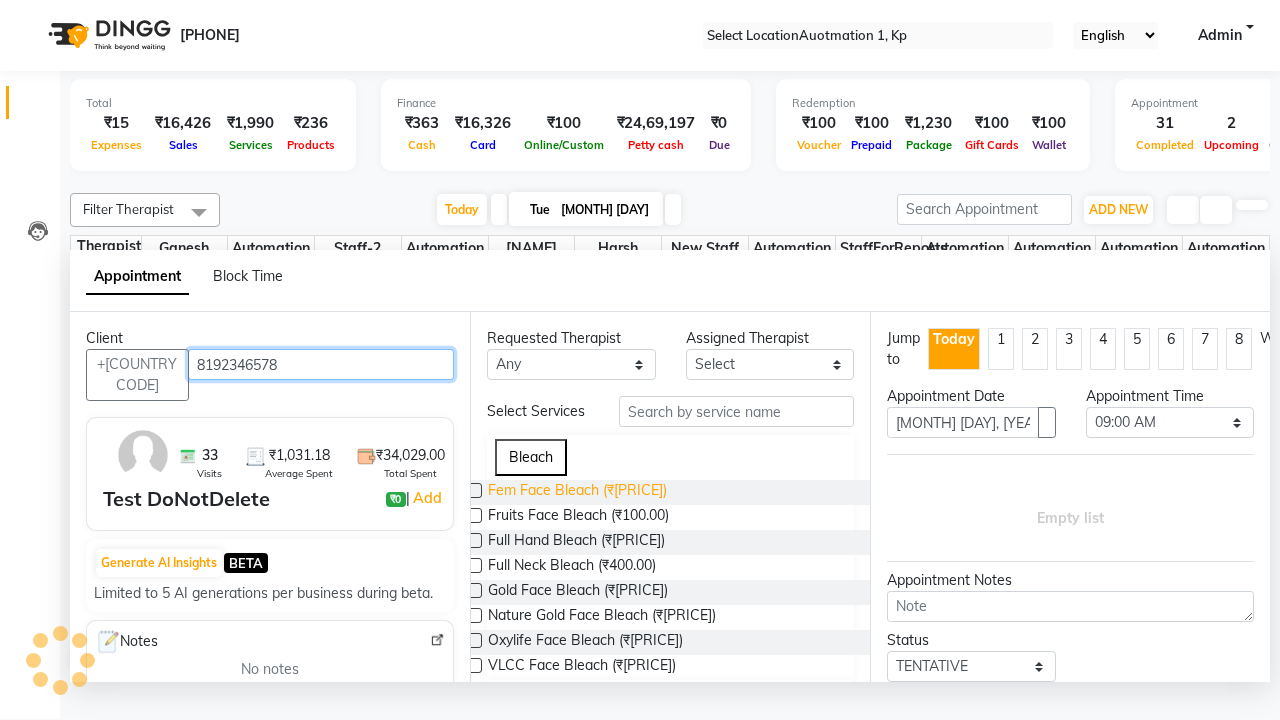 type on "8192346578" 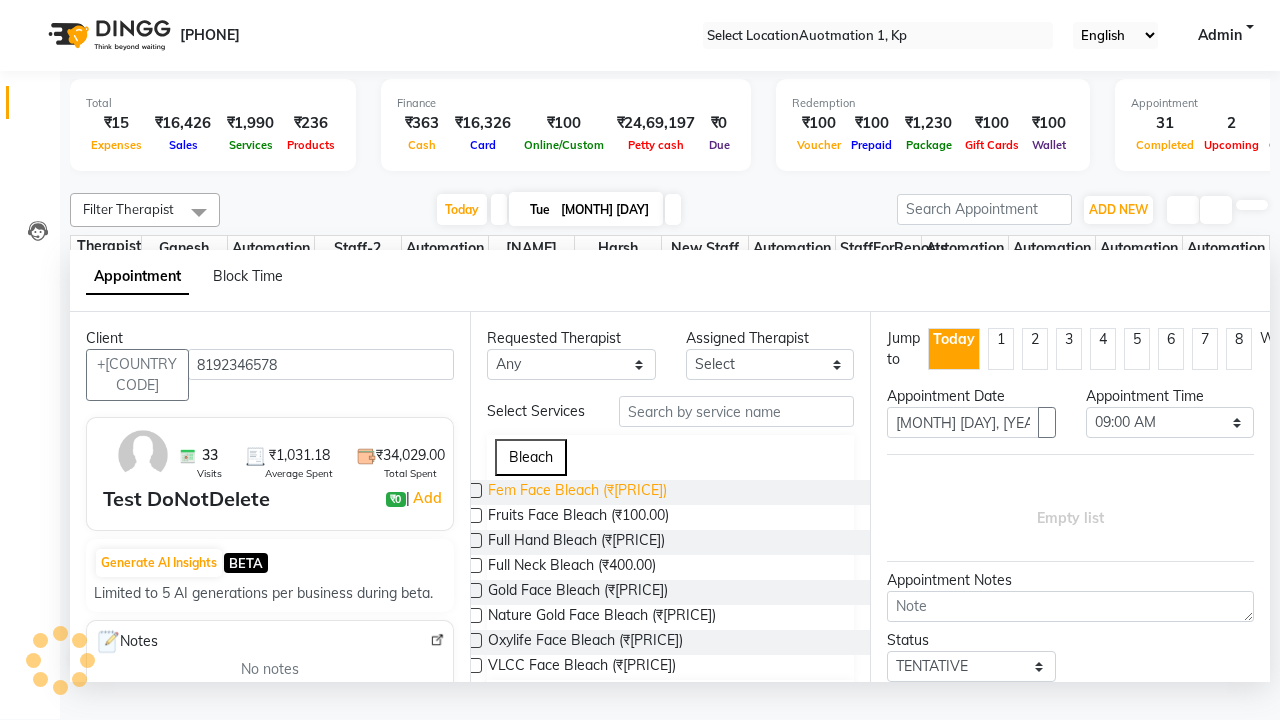 click on "Fem Face Bleach (₹[PRICE])" at bounding box center [577, 492] 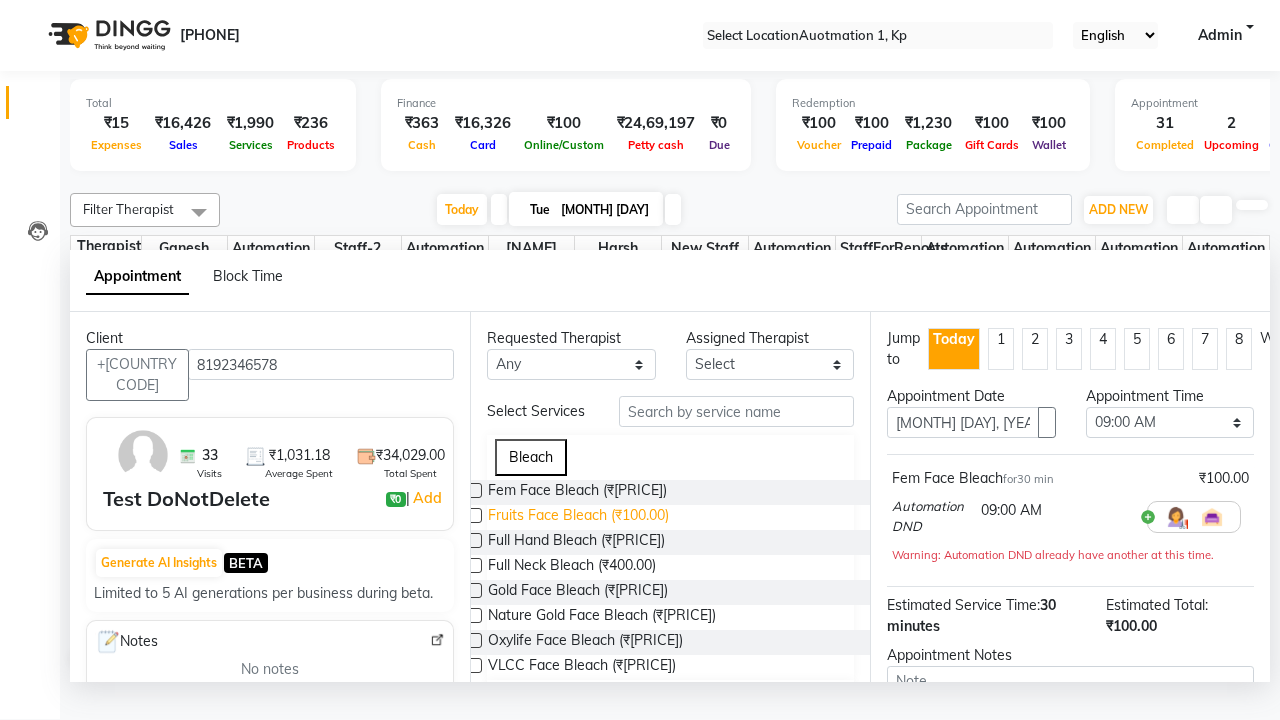 click on "Fruits Face Bleach (₹100.00)" at bounding box center [577, 492] 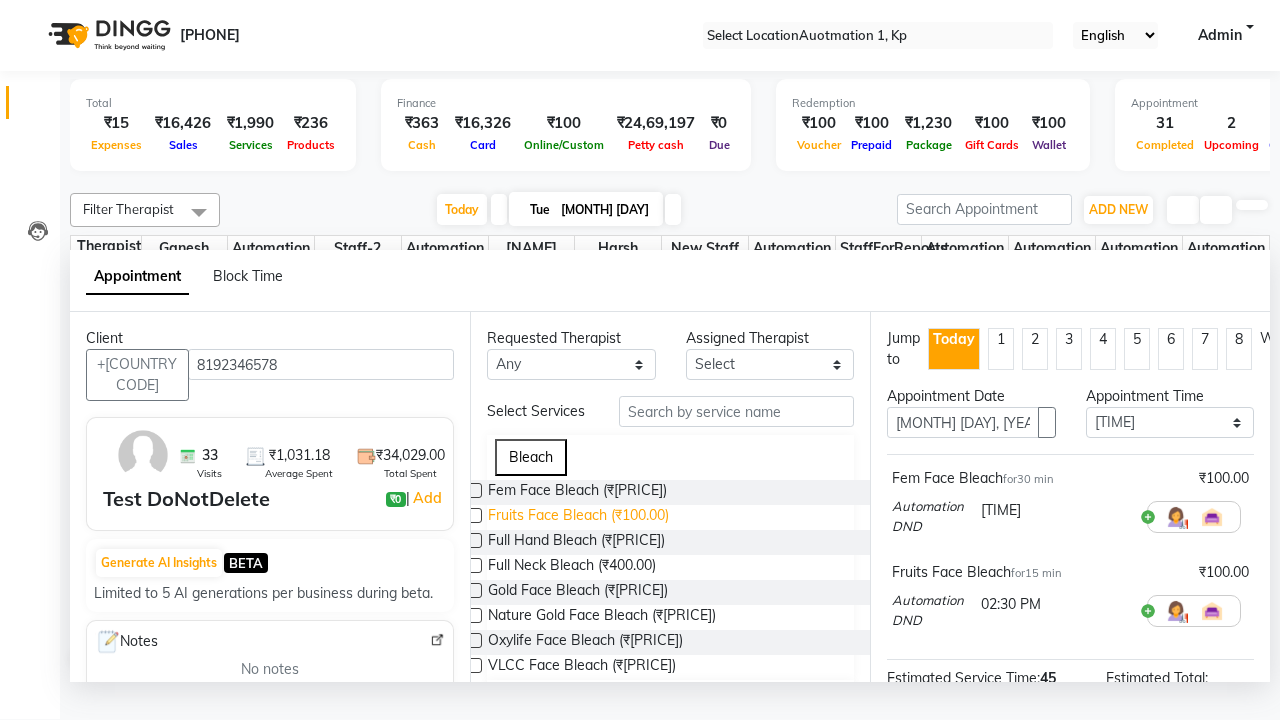 scroll, scrollTop: 258, scrollLeft: 0, axis: vertical 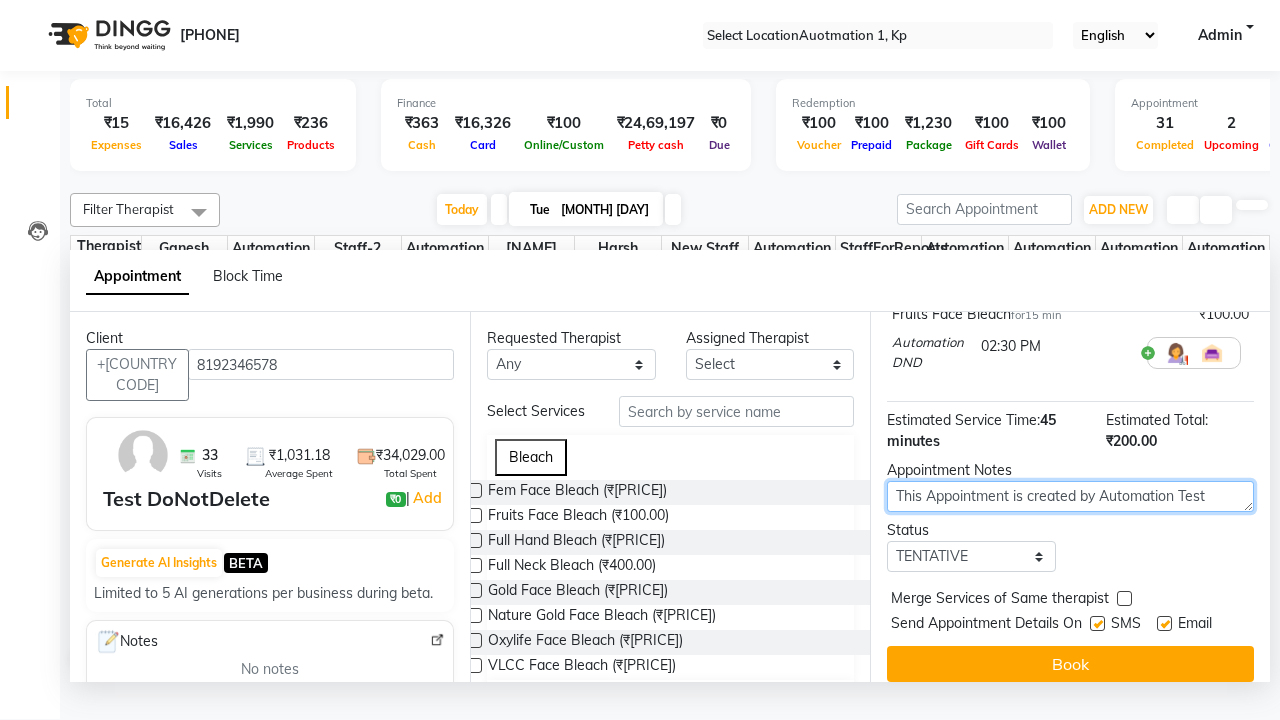 type on "This Appointment is created by Automation Test" 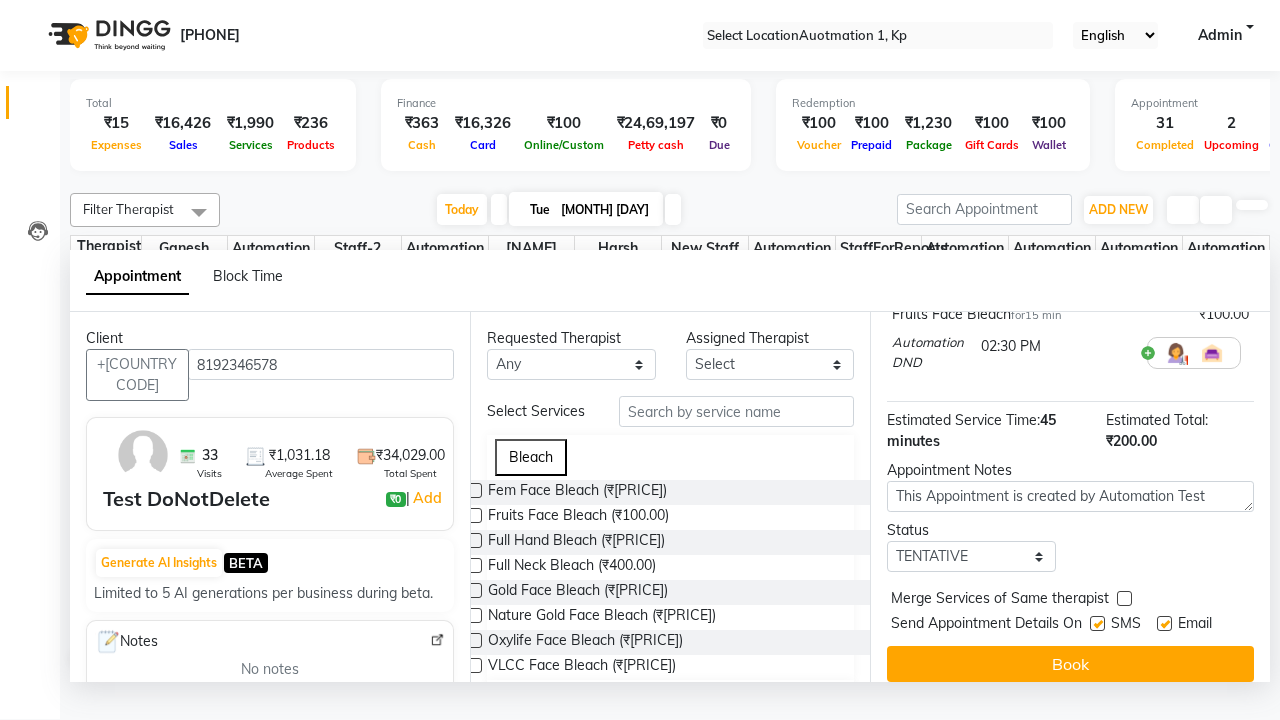 click at bounding box center (1097, 623) 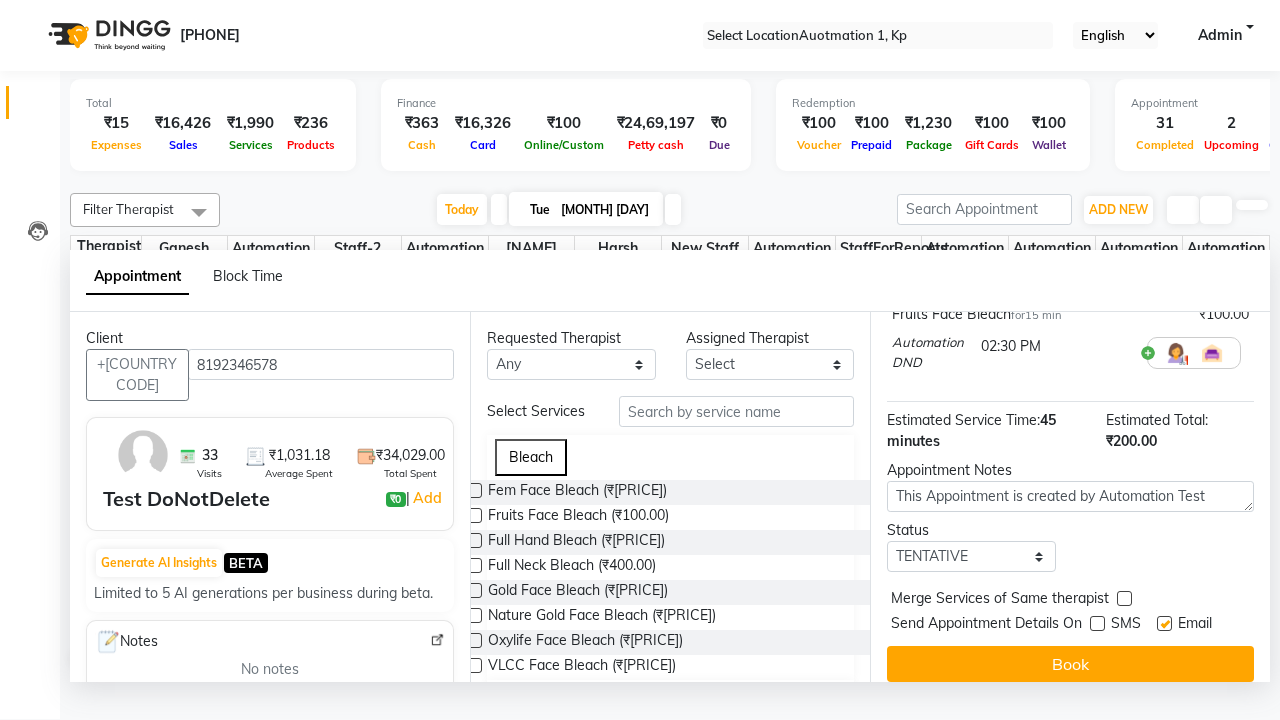 click at bounding box center (1164, 623) 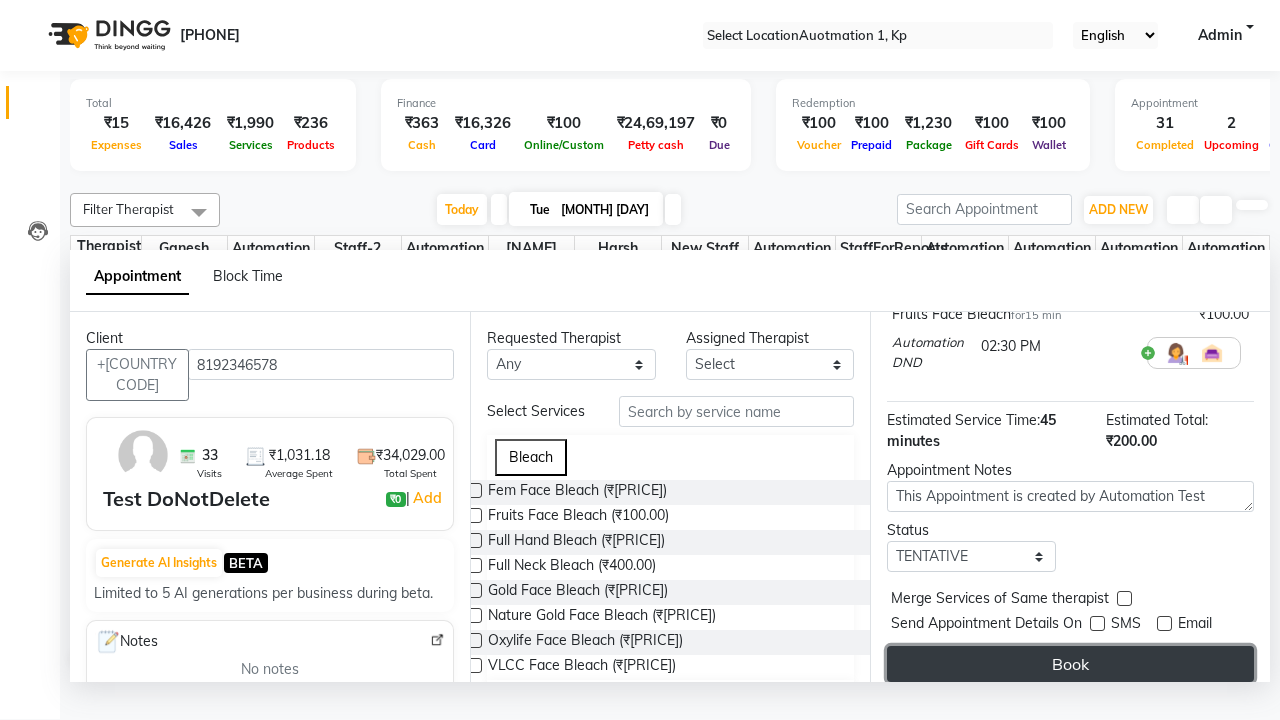 click on "Book" at bounding box center (1070, 664) 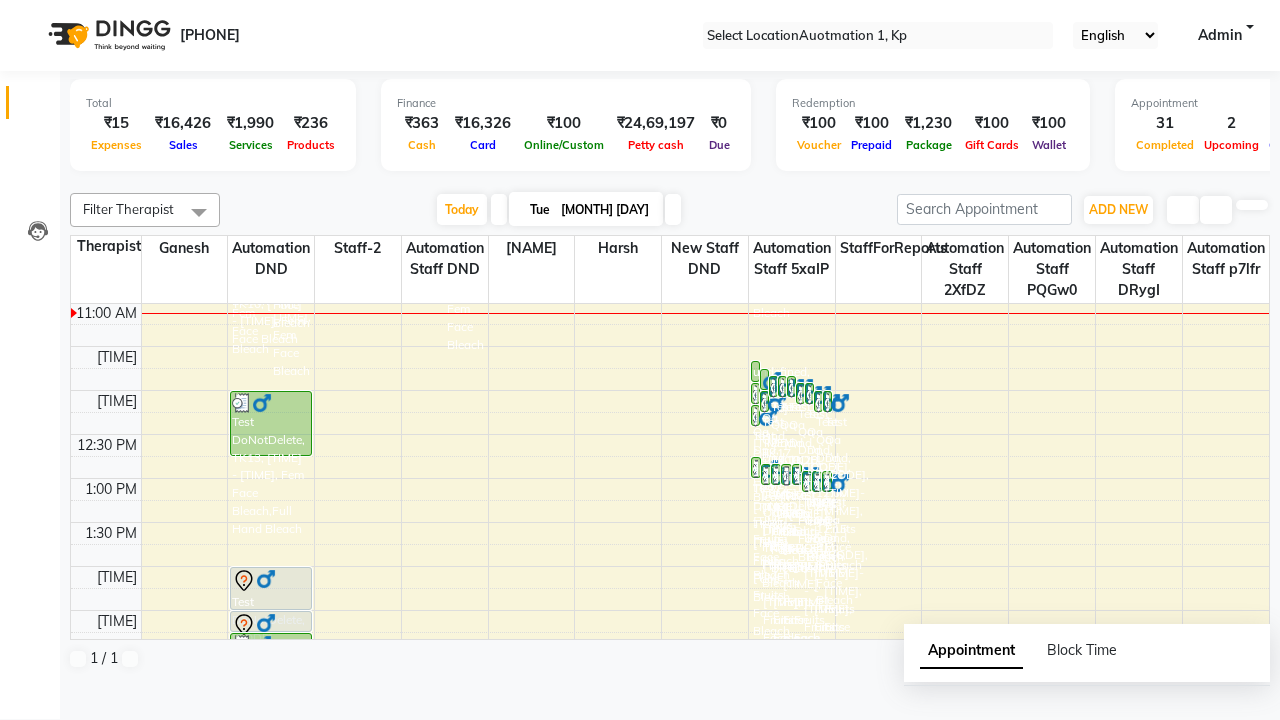 scroll, scrollTop: 0, scrollLeft: 0, axis: both 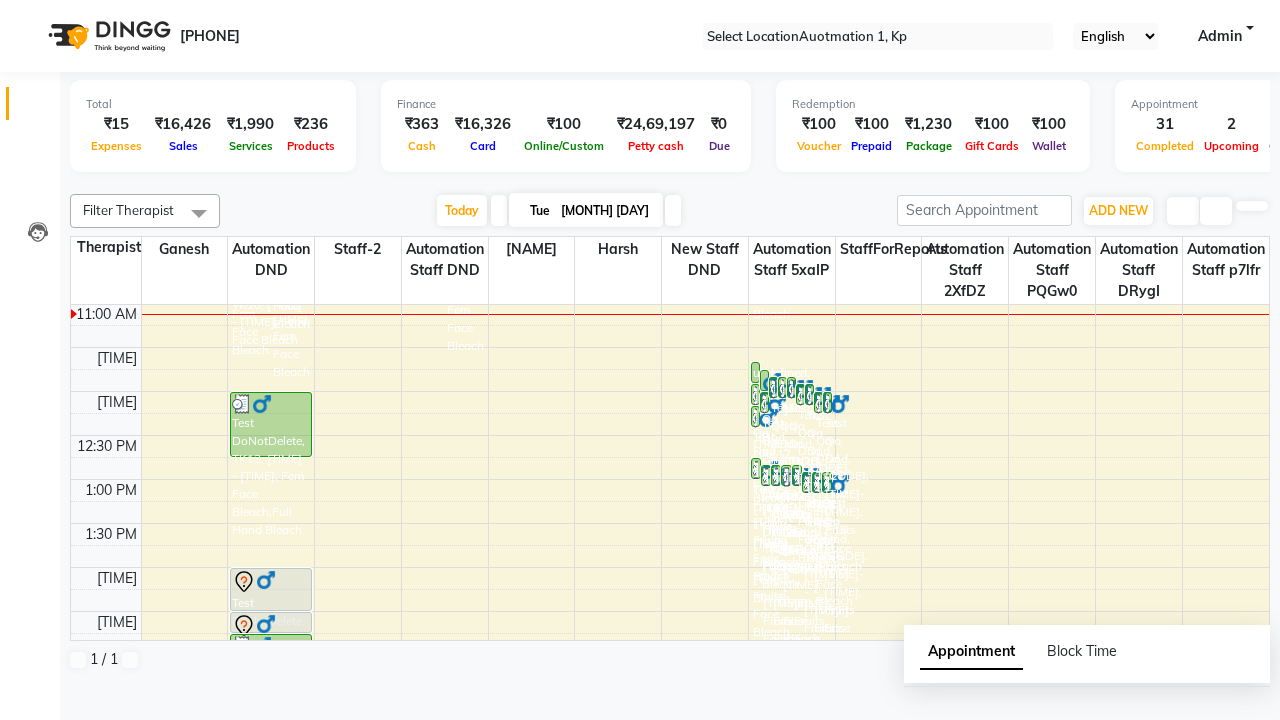 click on "Success" at bounding box center (640, 751) 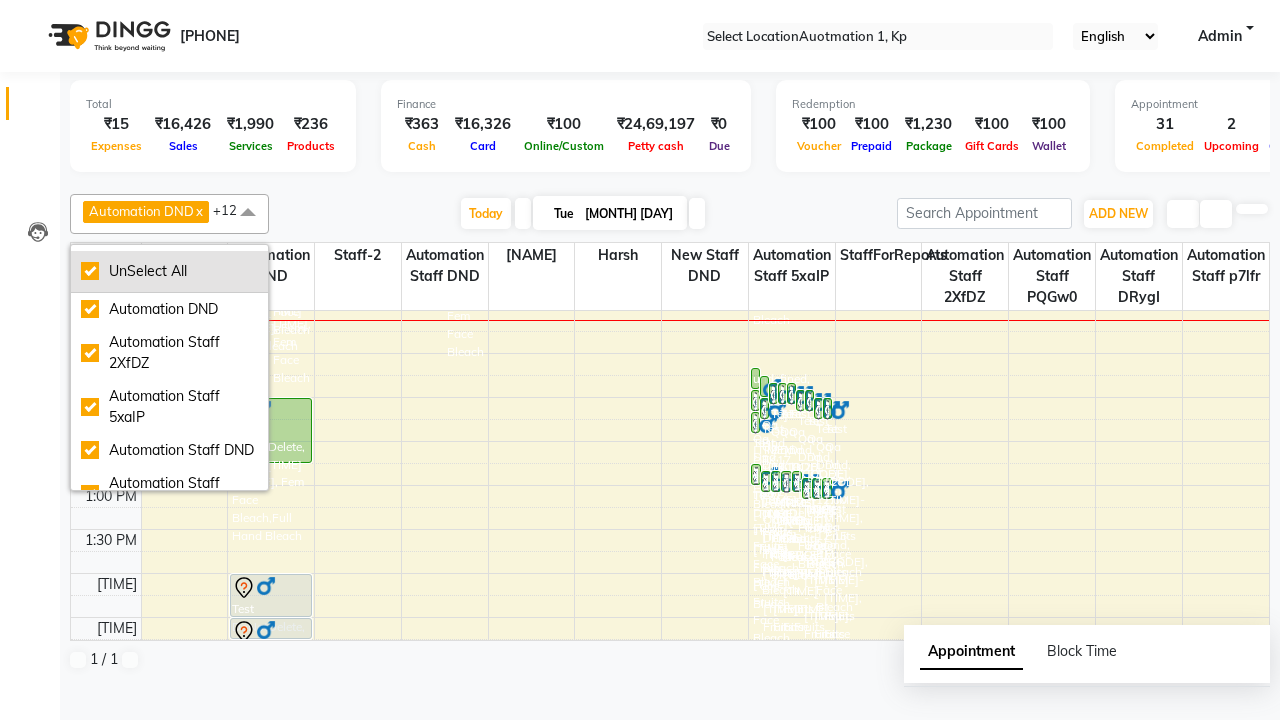 click on "UnSelect All" at bounding box center [169, 271] 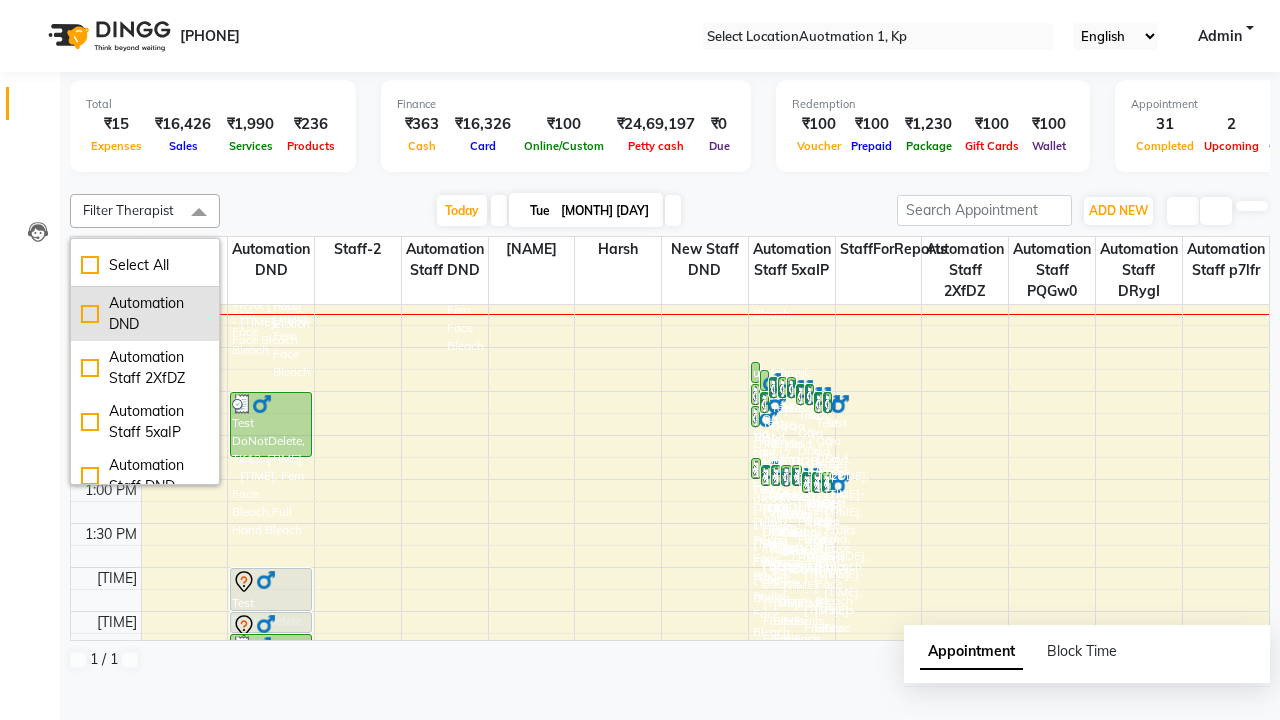 click on "Automation DND" at bounding box center (145, 314) 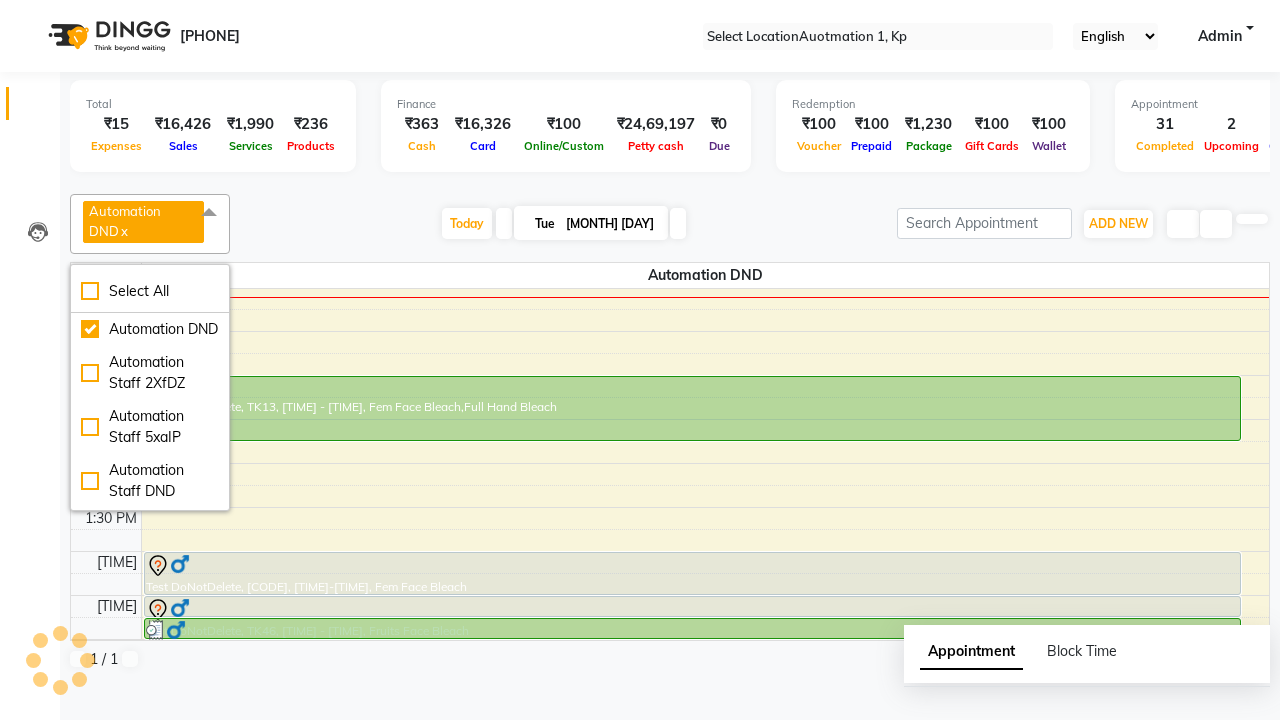 click at bounding box center (209, 213) 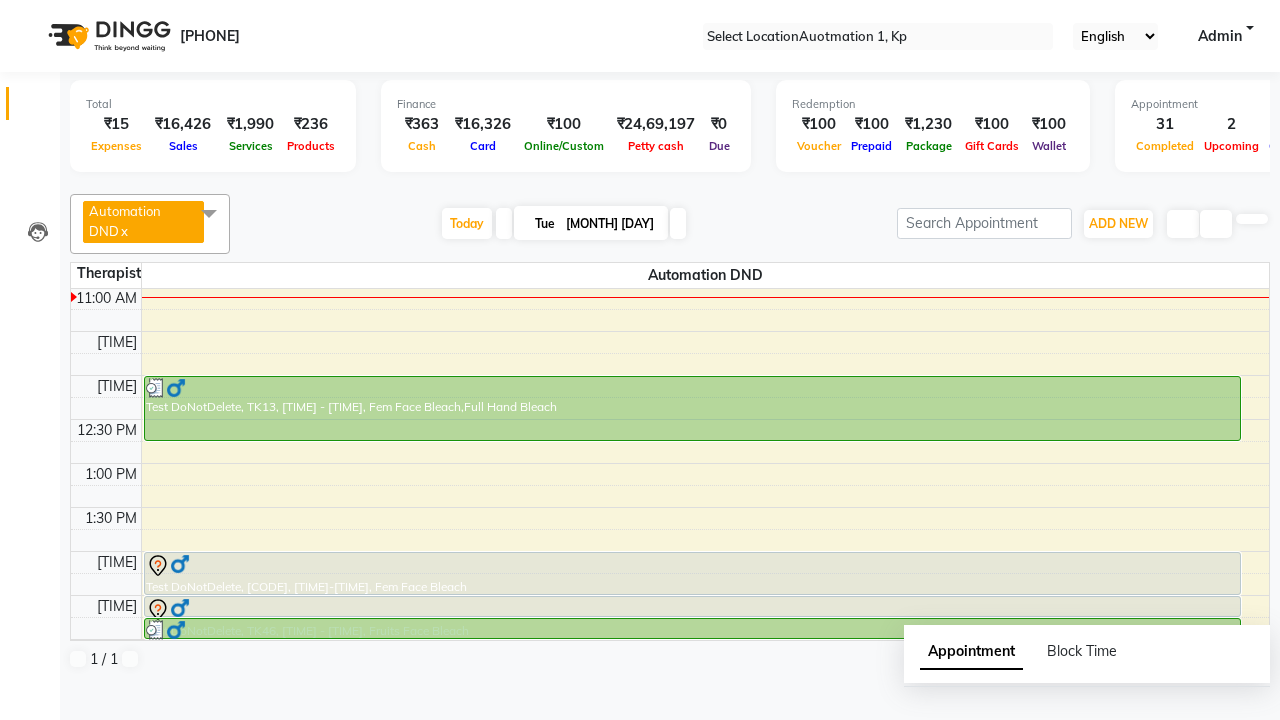 click at bounding box center (692, 566) 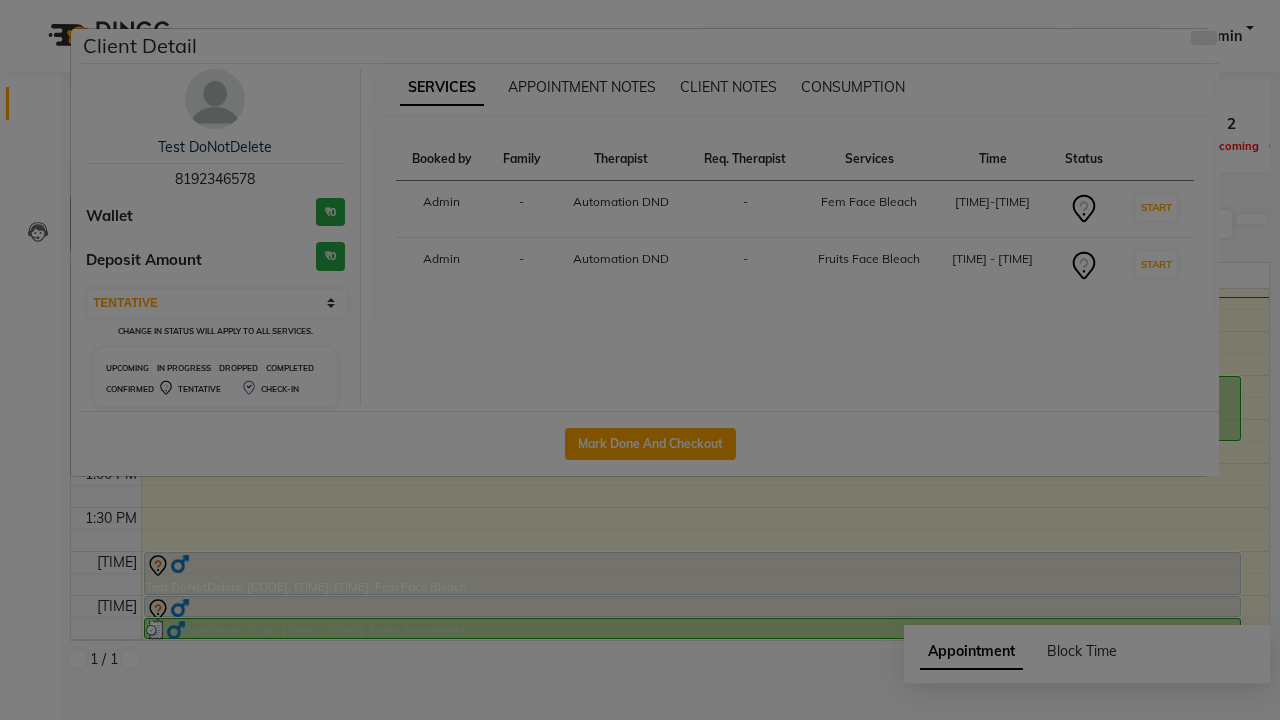 click at bounding box center (1204, 38) 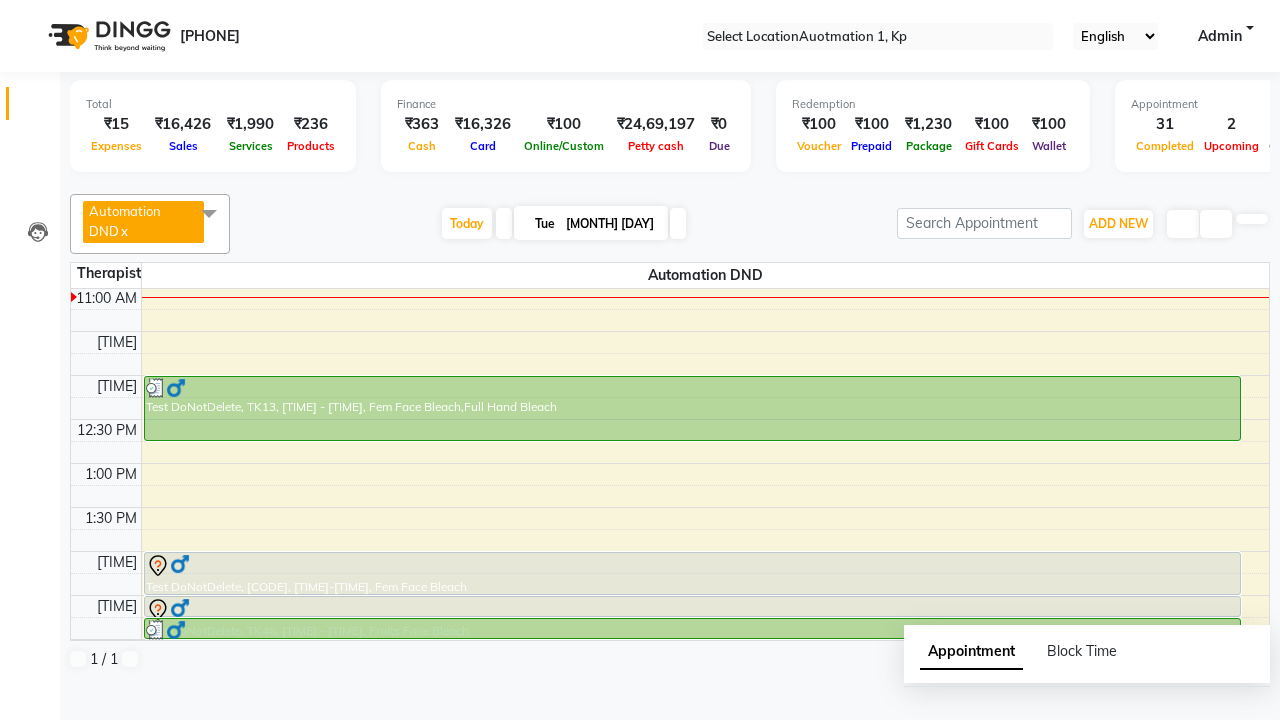 click at bounding box center (692, 610) 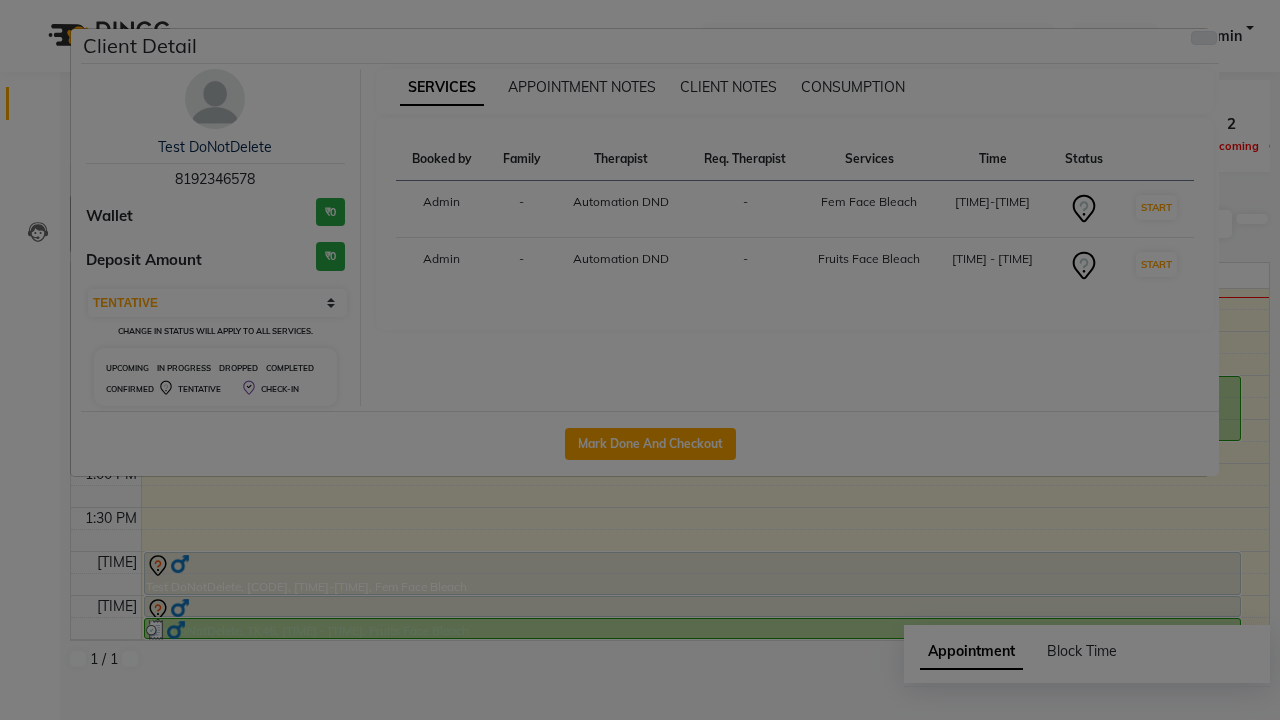click at bounding box center (1204, 38) 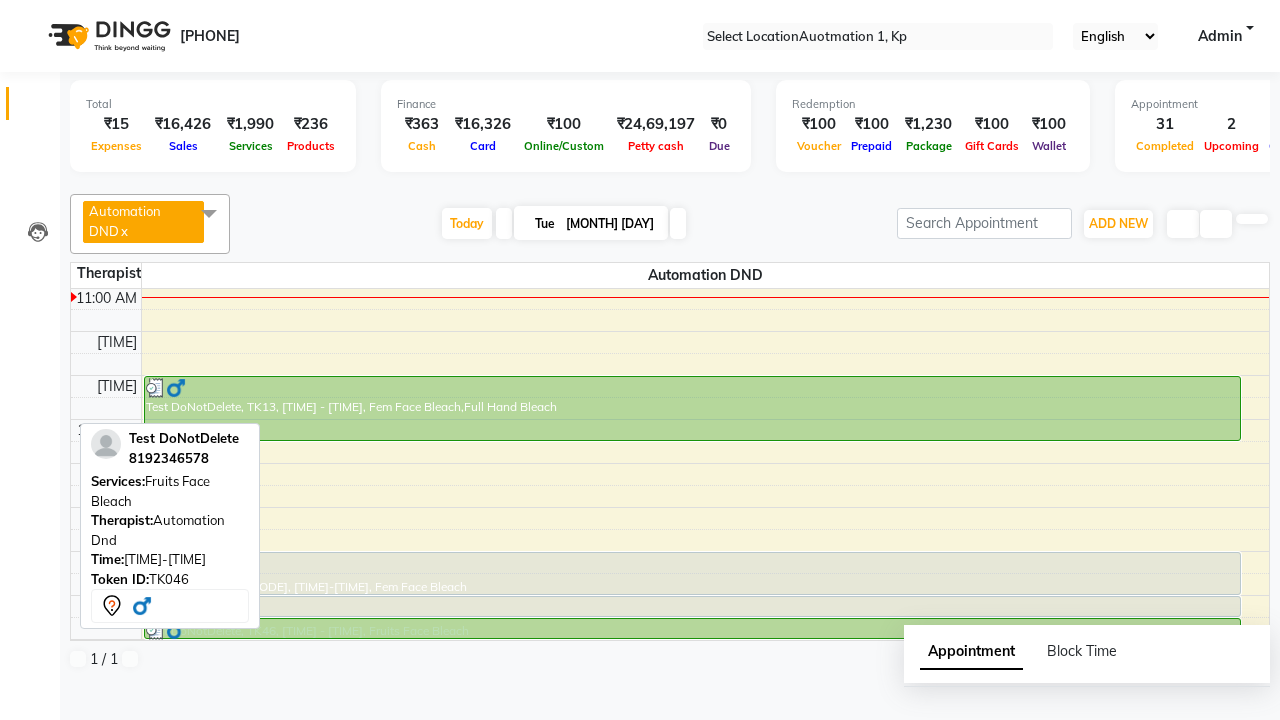 click on "Separate Bill" at bounding box center (74, 796) 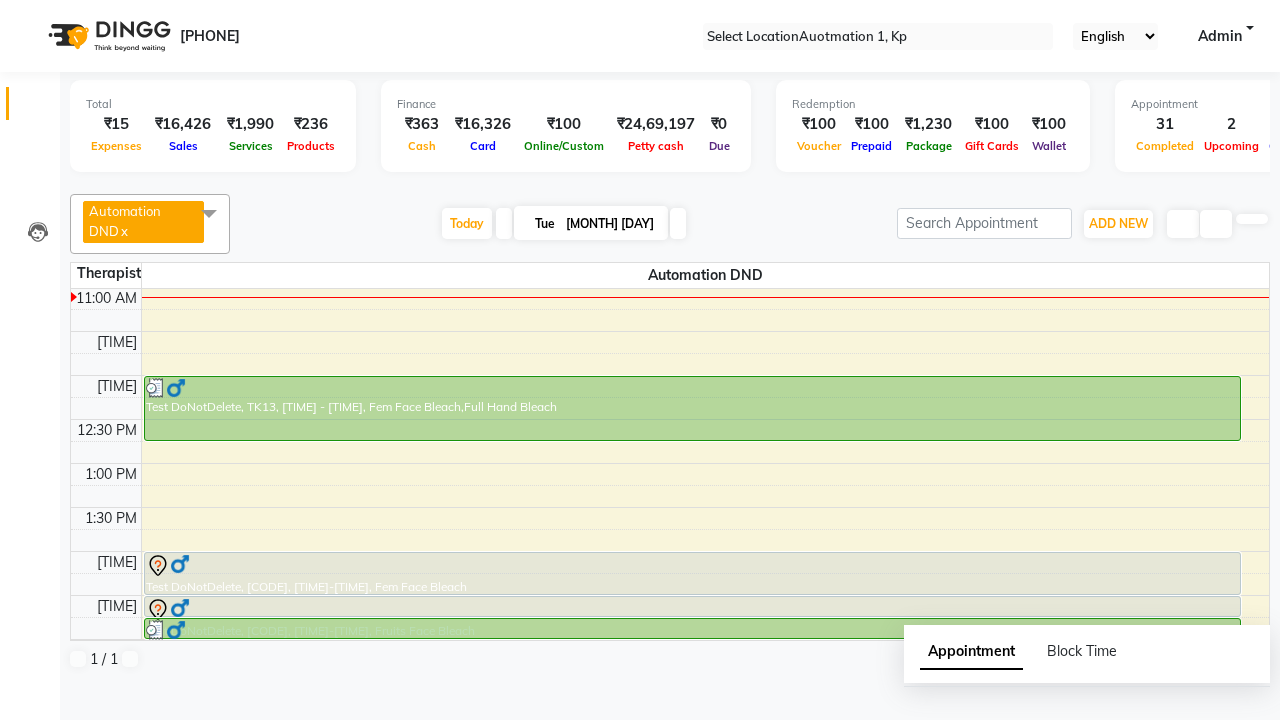 click on "Booking Separated for billing." at bounding box center [640, 751] 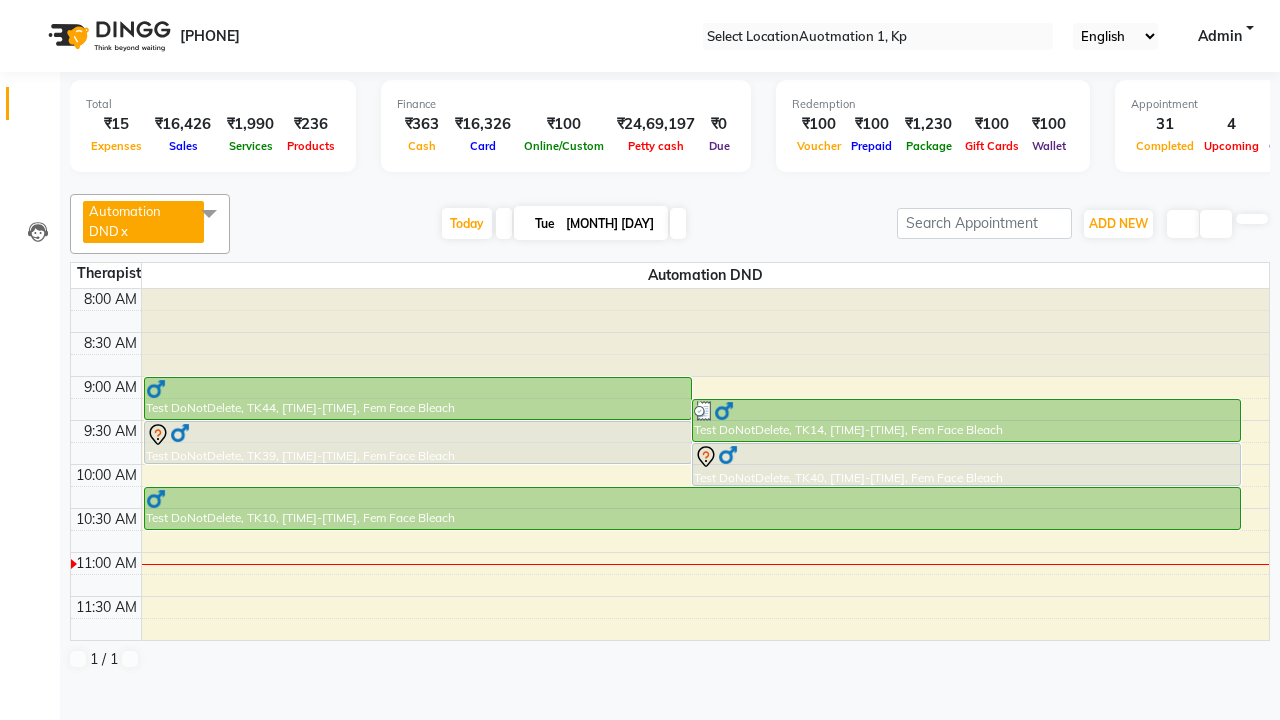 scroll, scrollTop: 0, scrollLeft: 0, axis: both 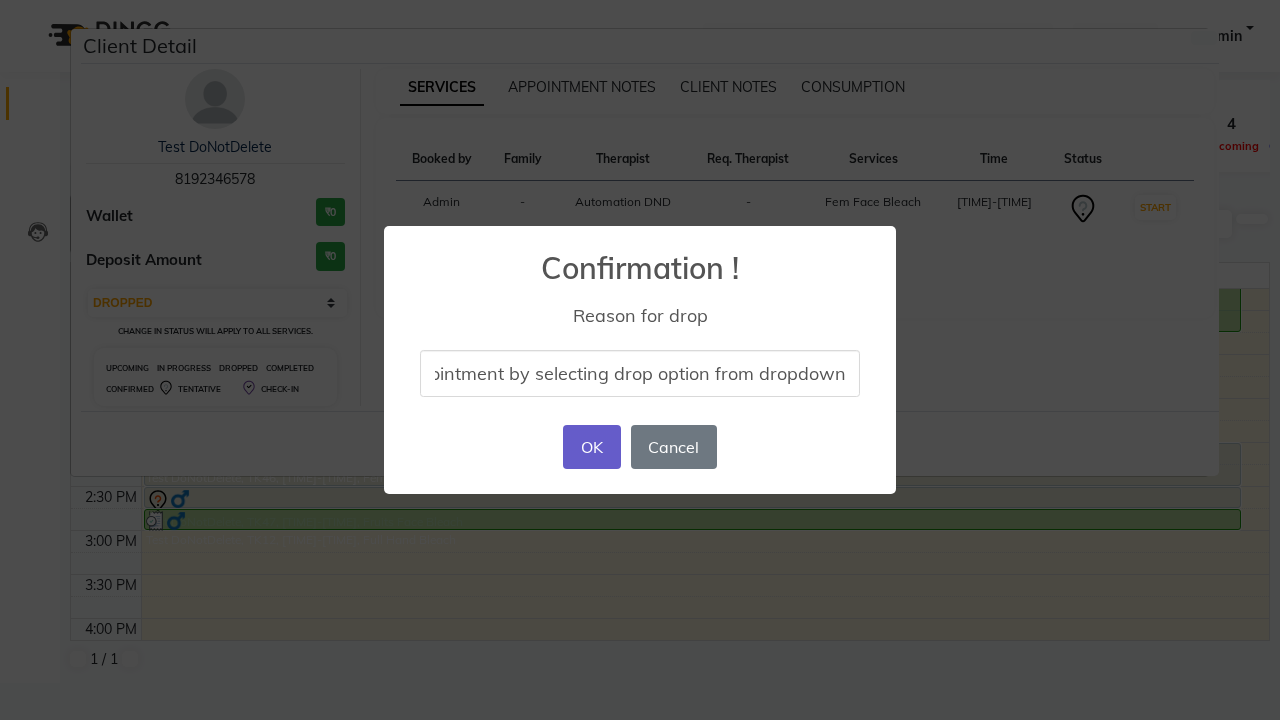 type on "drop appointment by selecting drop option from dropdown" 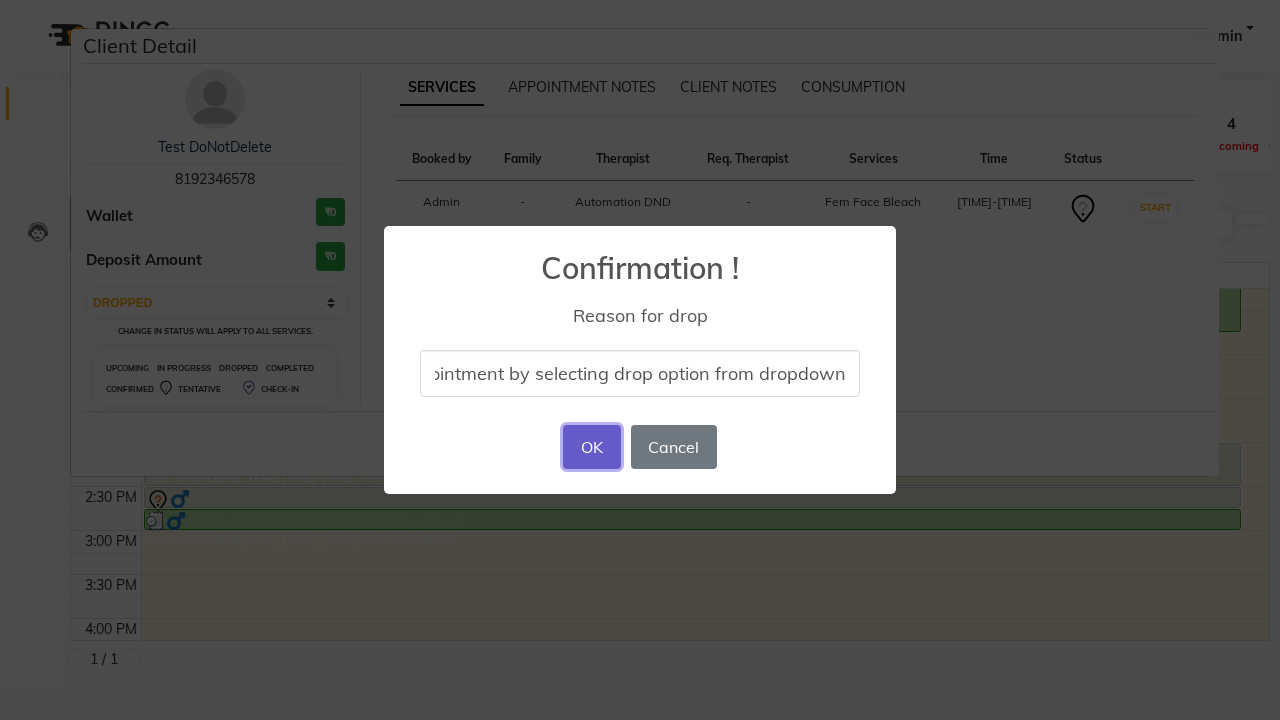 click on "OK" at bounding box center (591, 447) 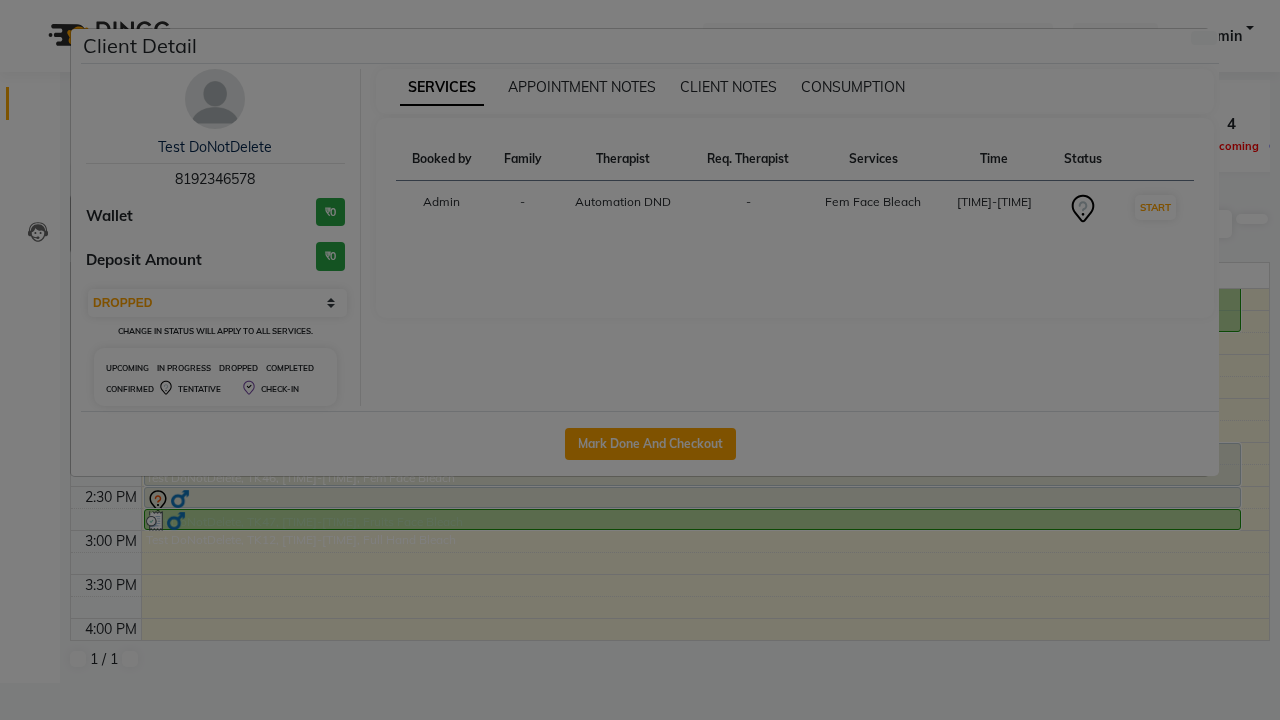 scroll, scrollTop: 0, scrollLeft: 0, axis: both 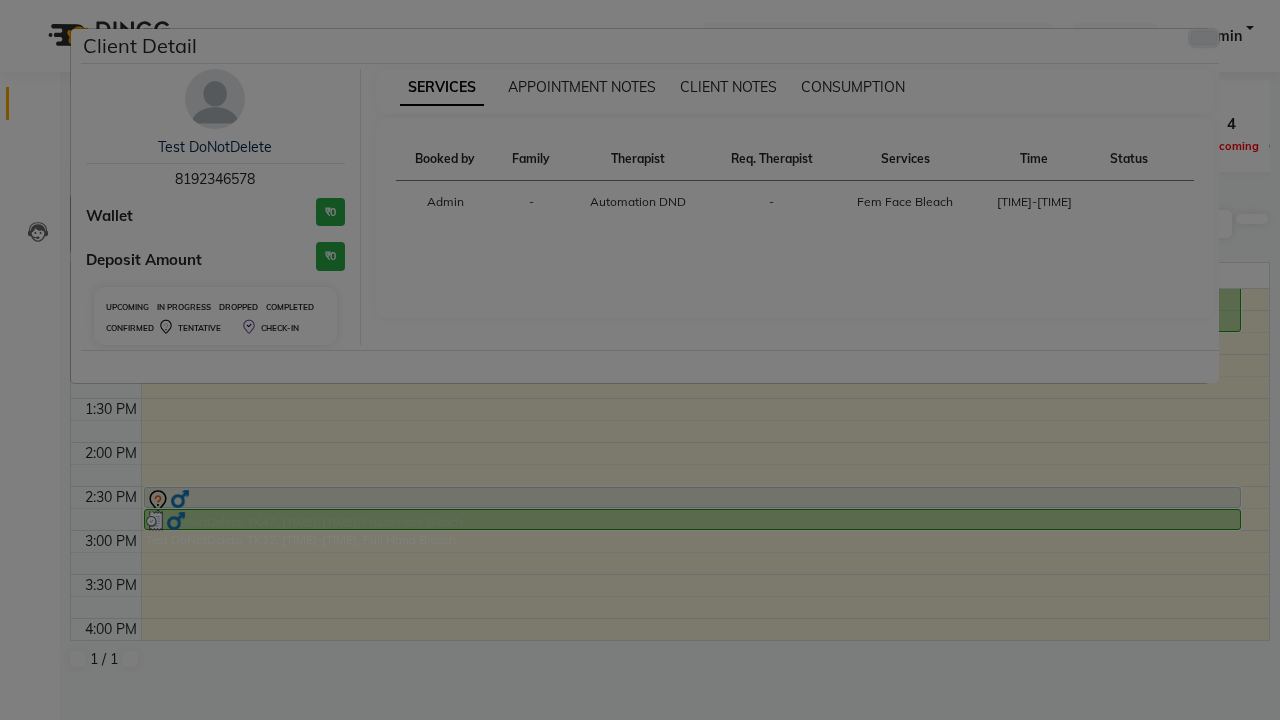 click at bounding box center [1204, 38] 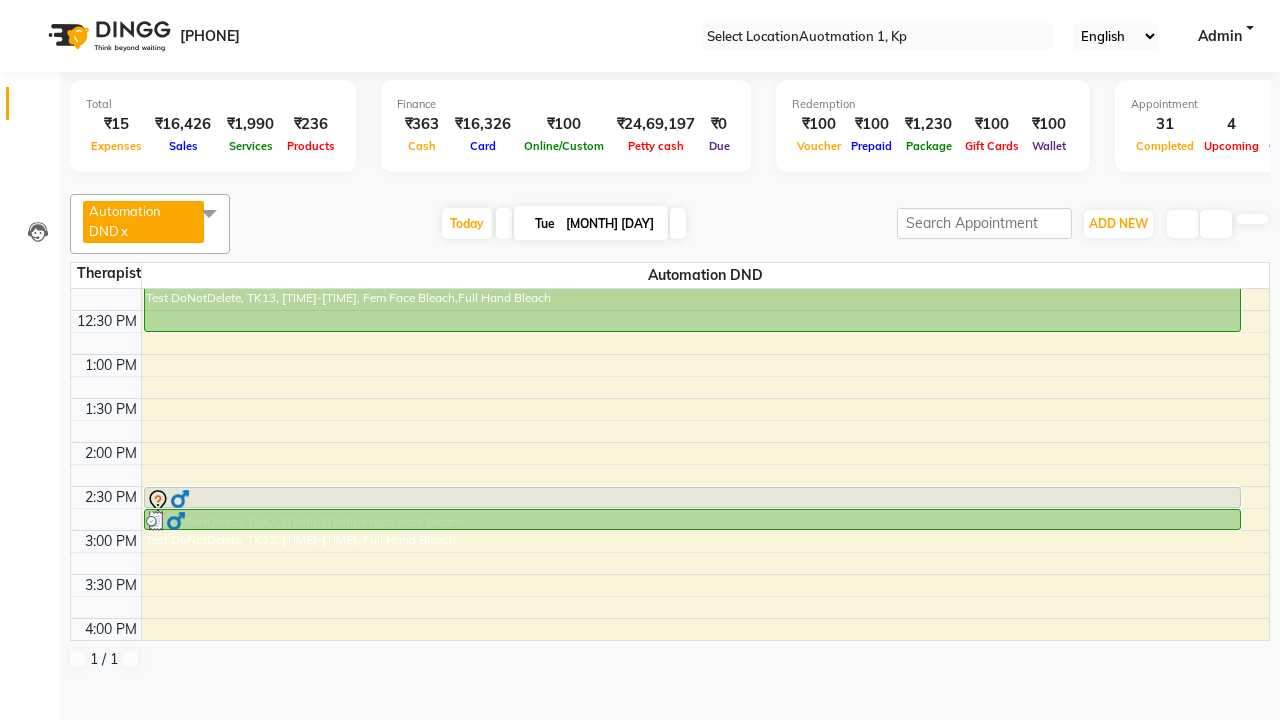 click at bounding box center [692, 501] 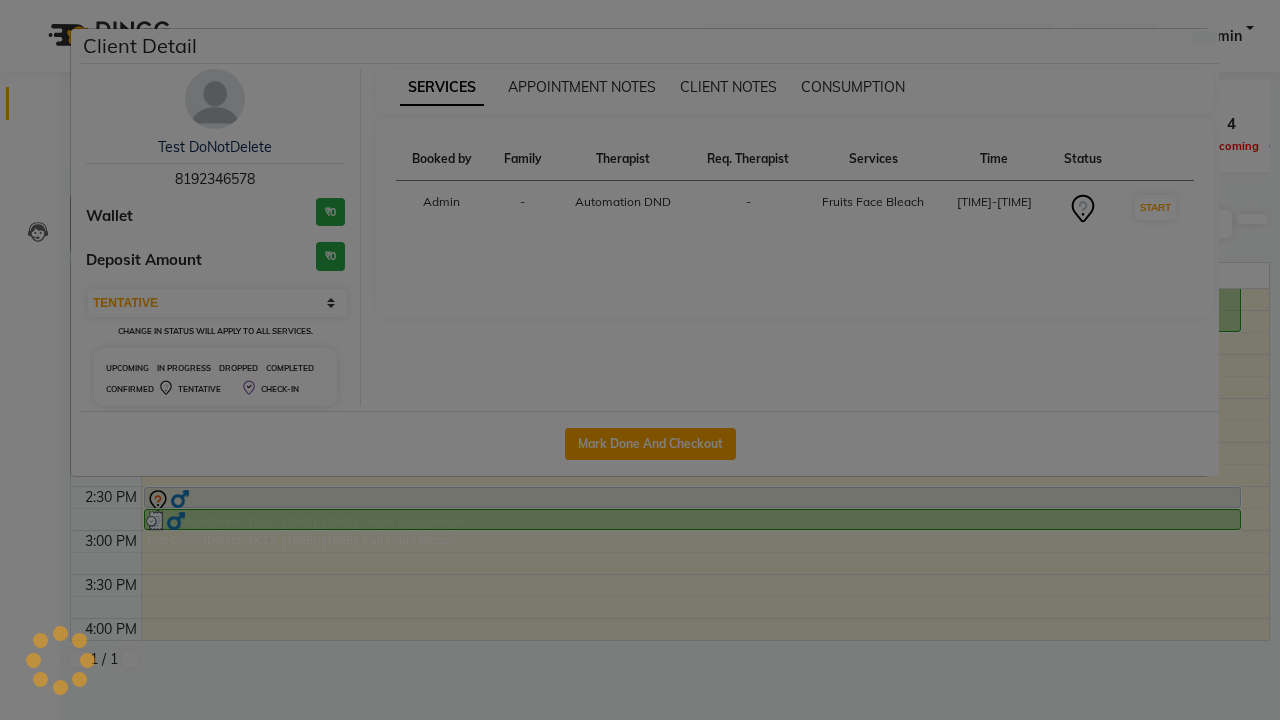 scroll, scrollTop: 407, scrollLeft: 0, axis: vertical 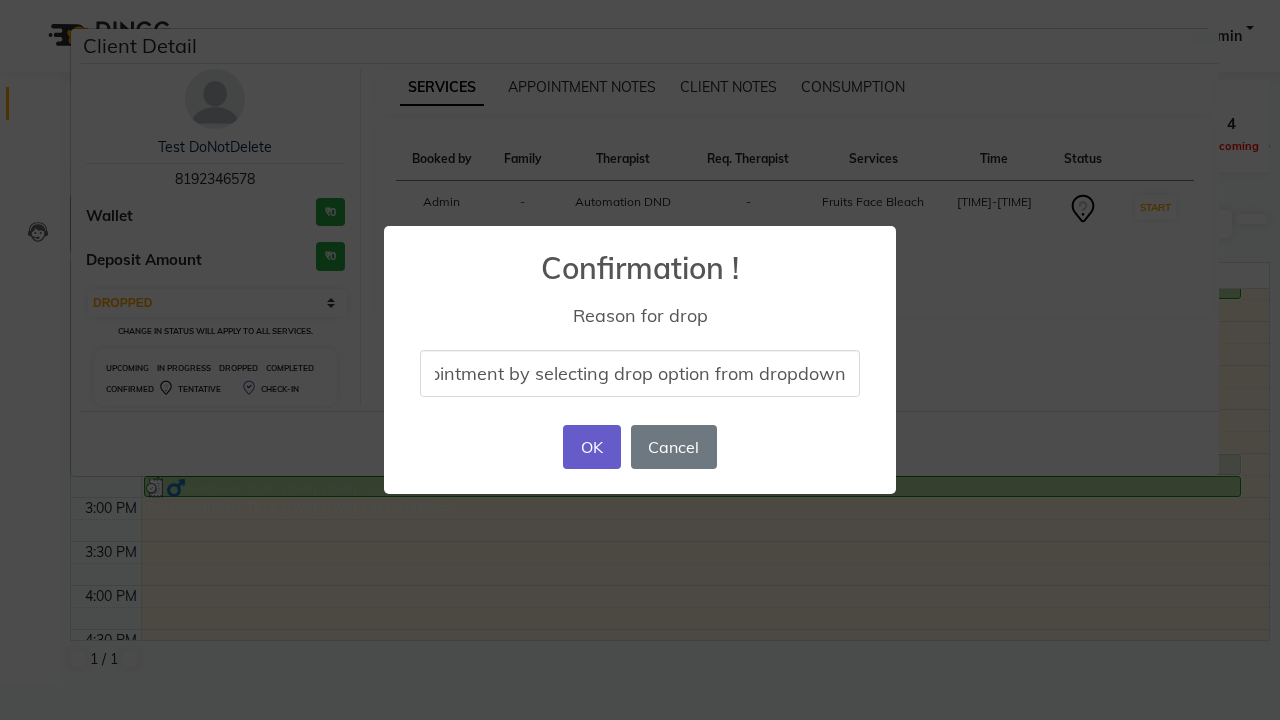 type on "drop appointment by selecting drop option from dropdown" 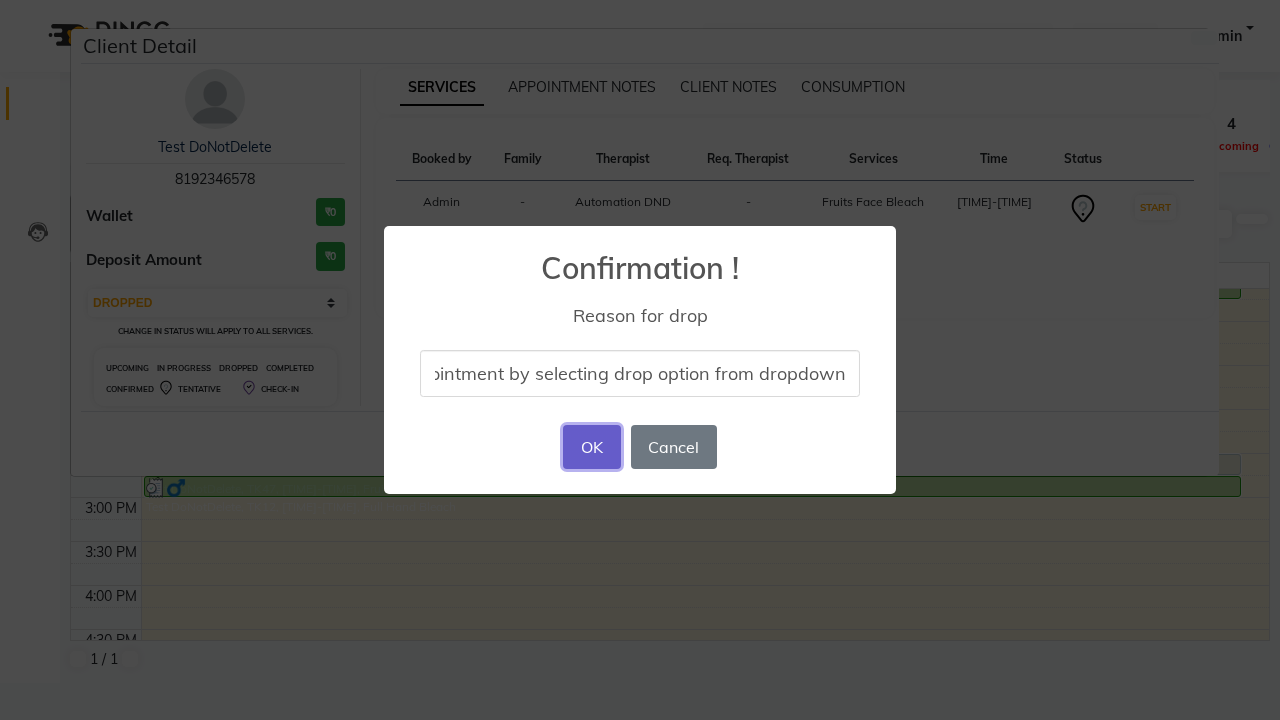 click on "OK" at bounding box center [591, 447] 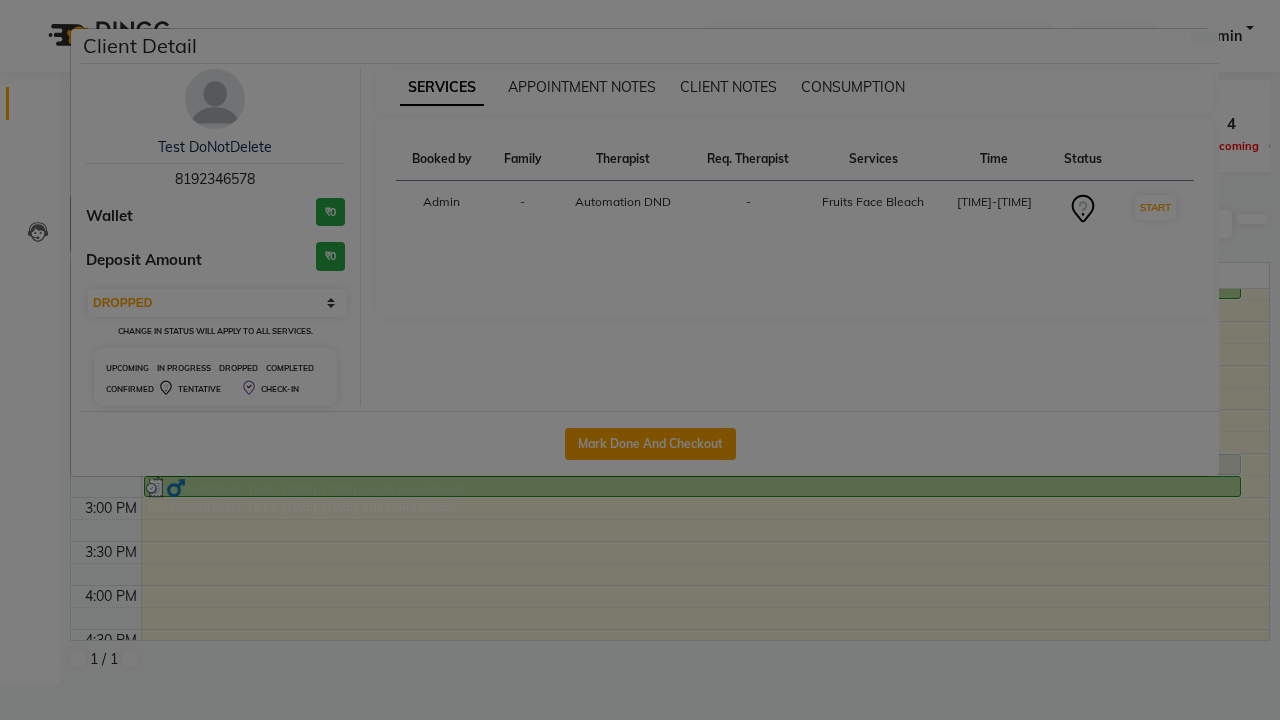 scroll, scrollTop: 0, scrollLeft: 0, axis: both 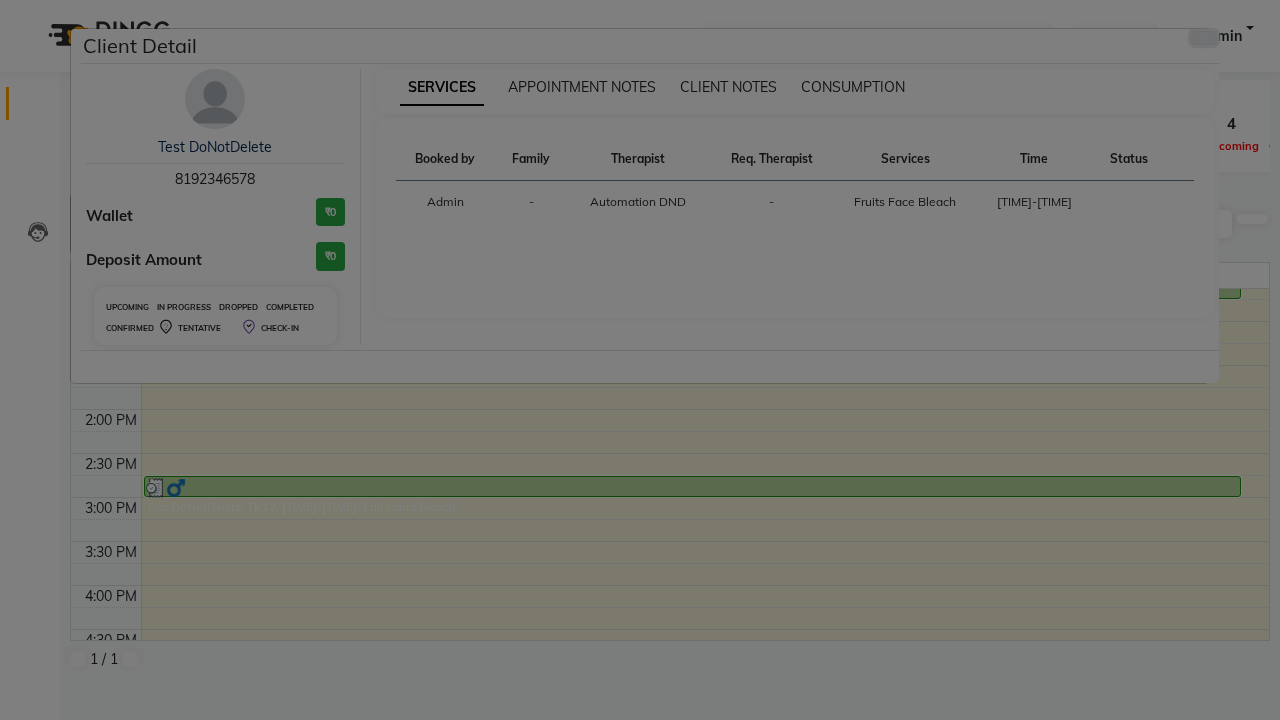 click at bounding box center (1204, 38) 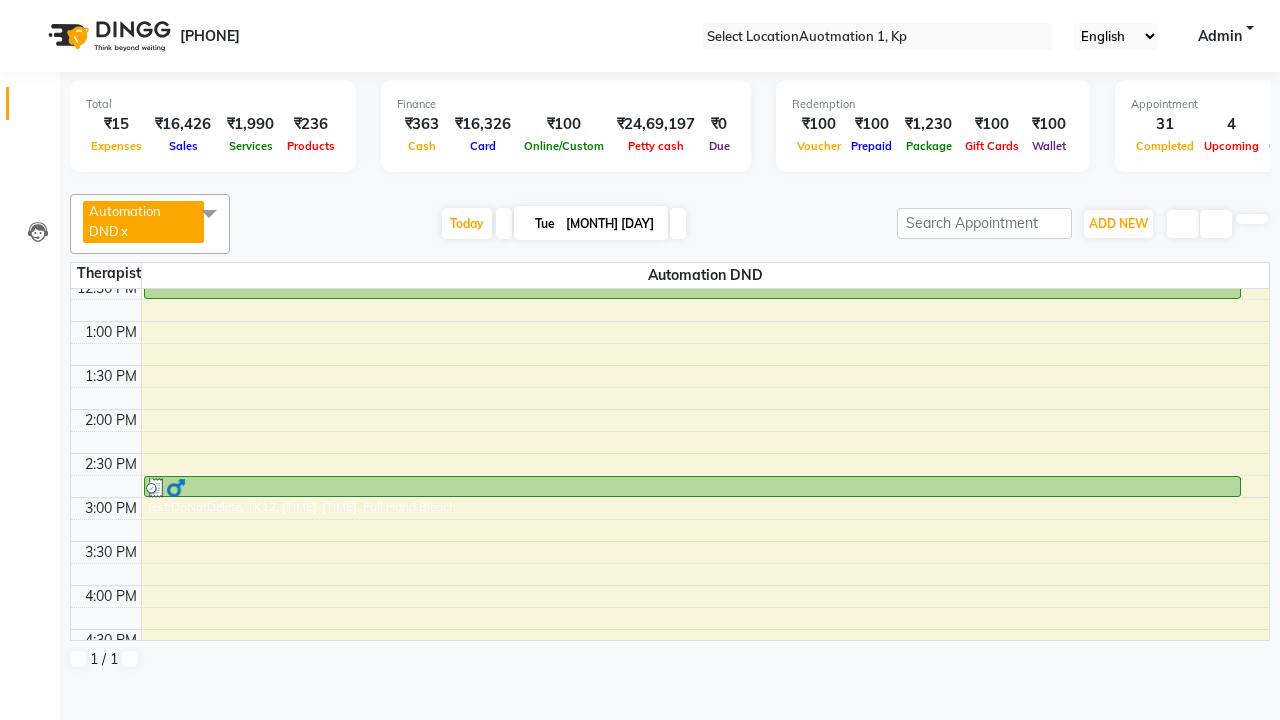 click at bounding box center (209, 213) 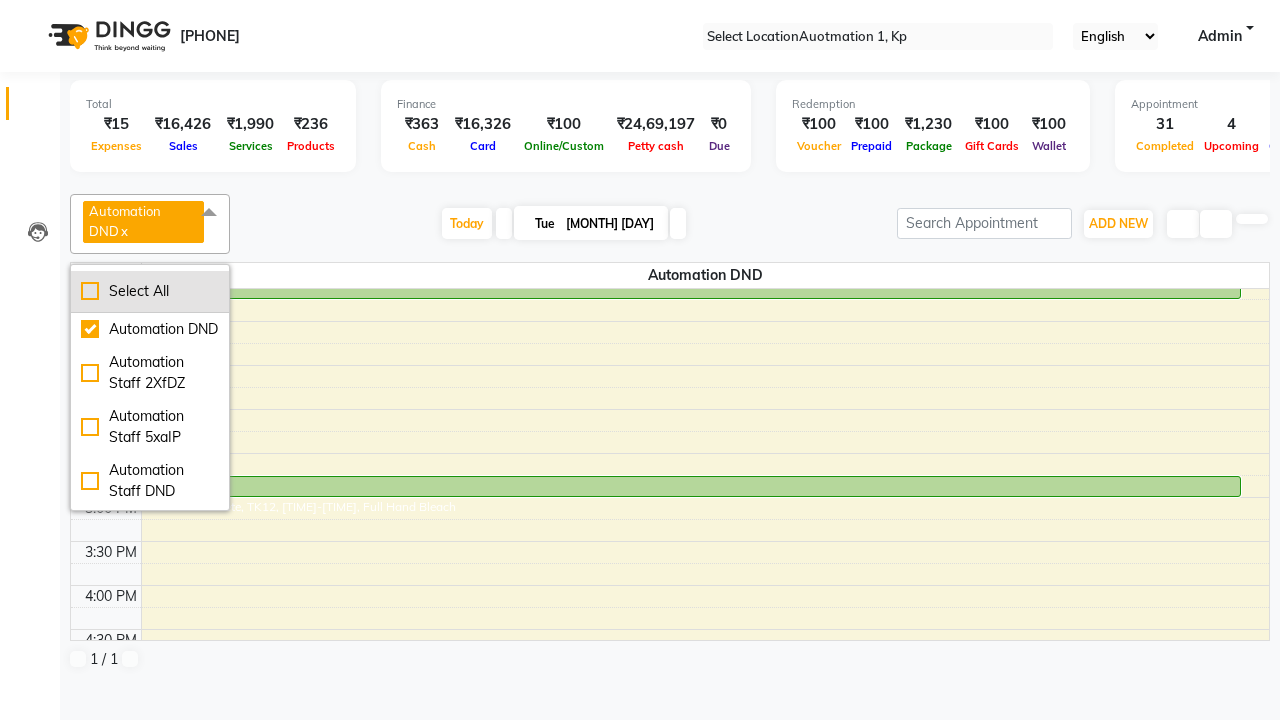 click on "Select All" at bounding box center [150, 291] 